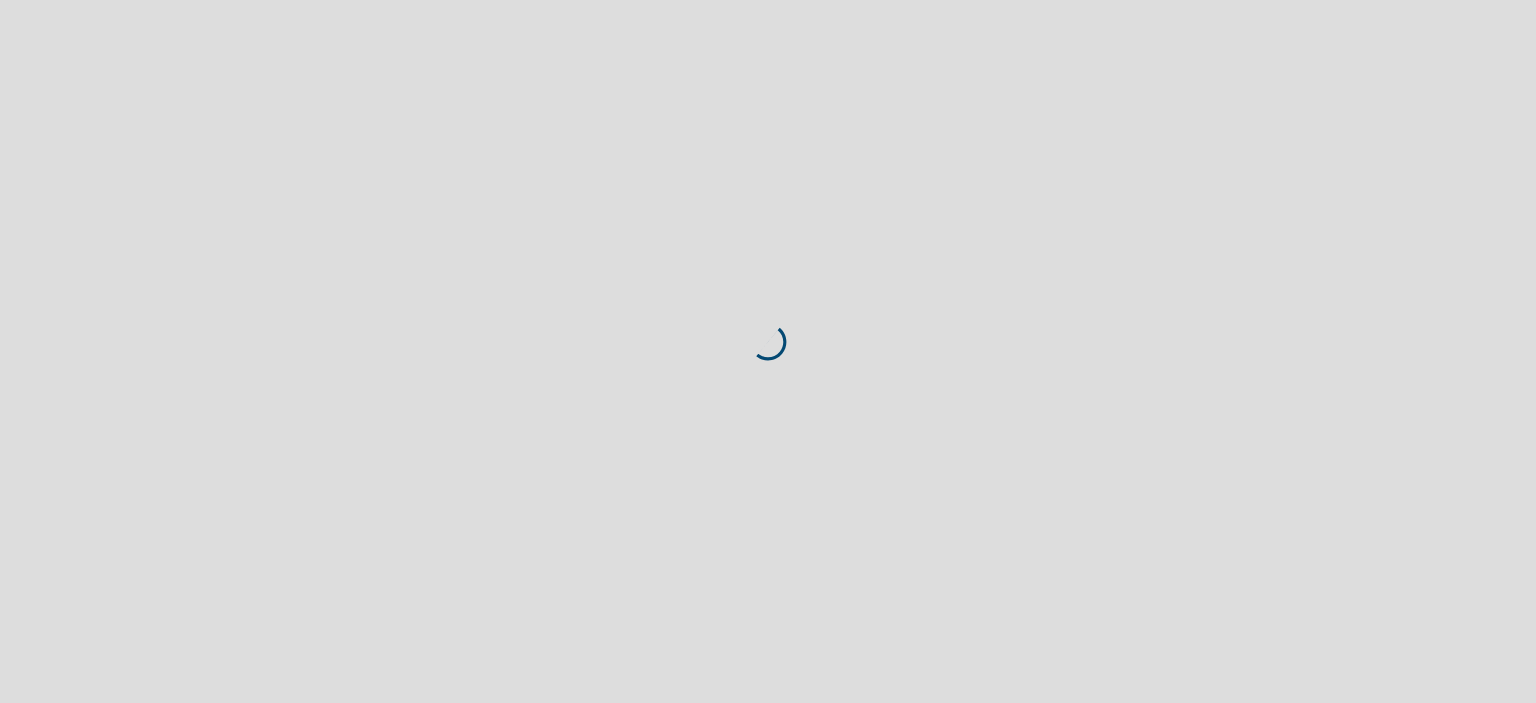 scroll, scrollTop: 0, scrollLeft: 0, axis: both 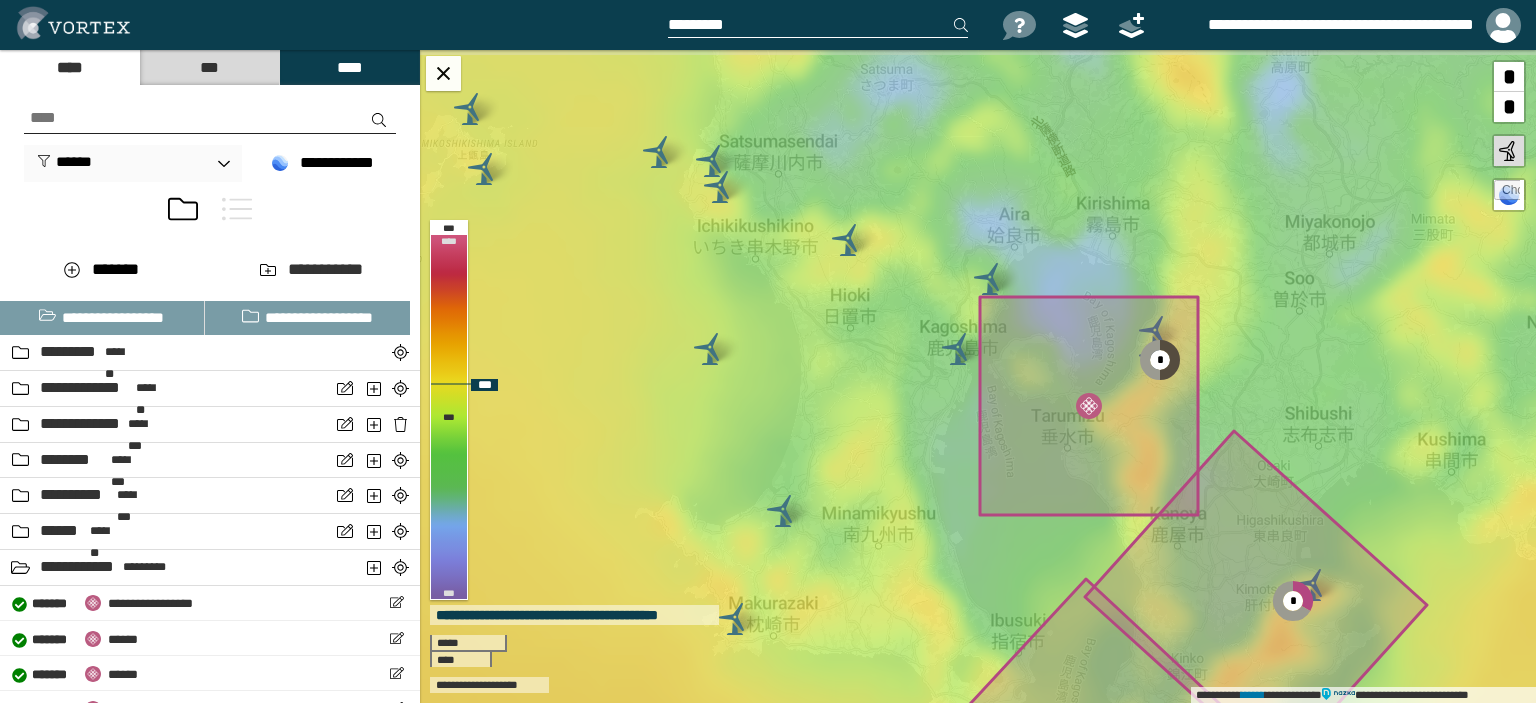 drag, startPoint x: 1263, startPoint y: 413, endPoint x: 1132, endPoint y: 434, distance: 132.67253 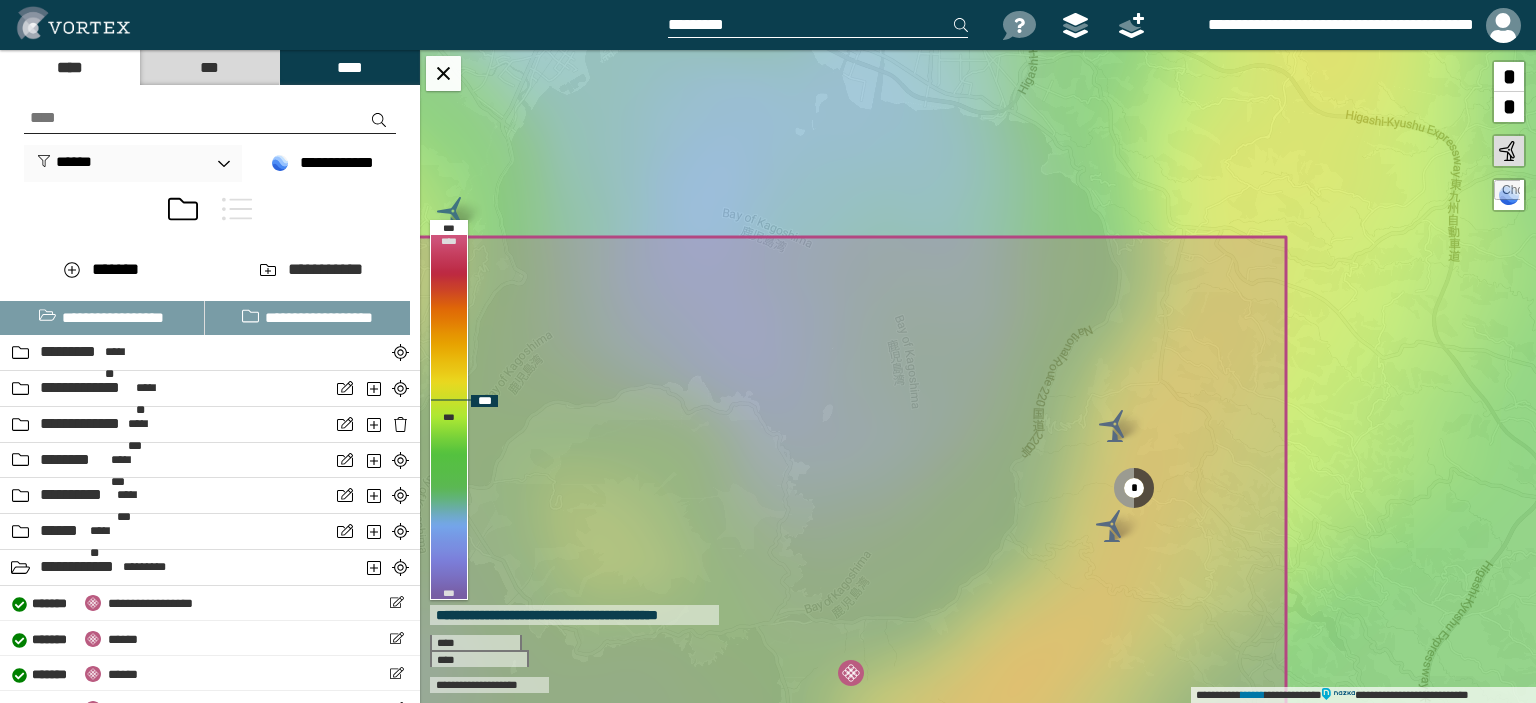 drag, startPoint x: 1132, startPoint y: 315, endPoint x: 1124, endPoint y: 411, distance: 96.332756 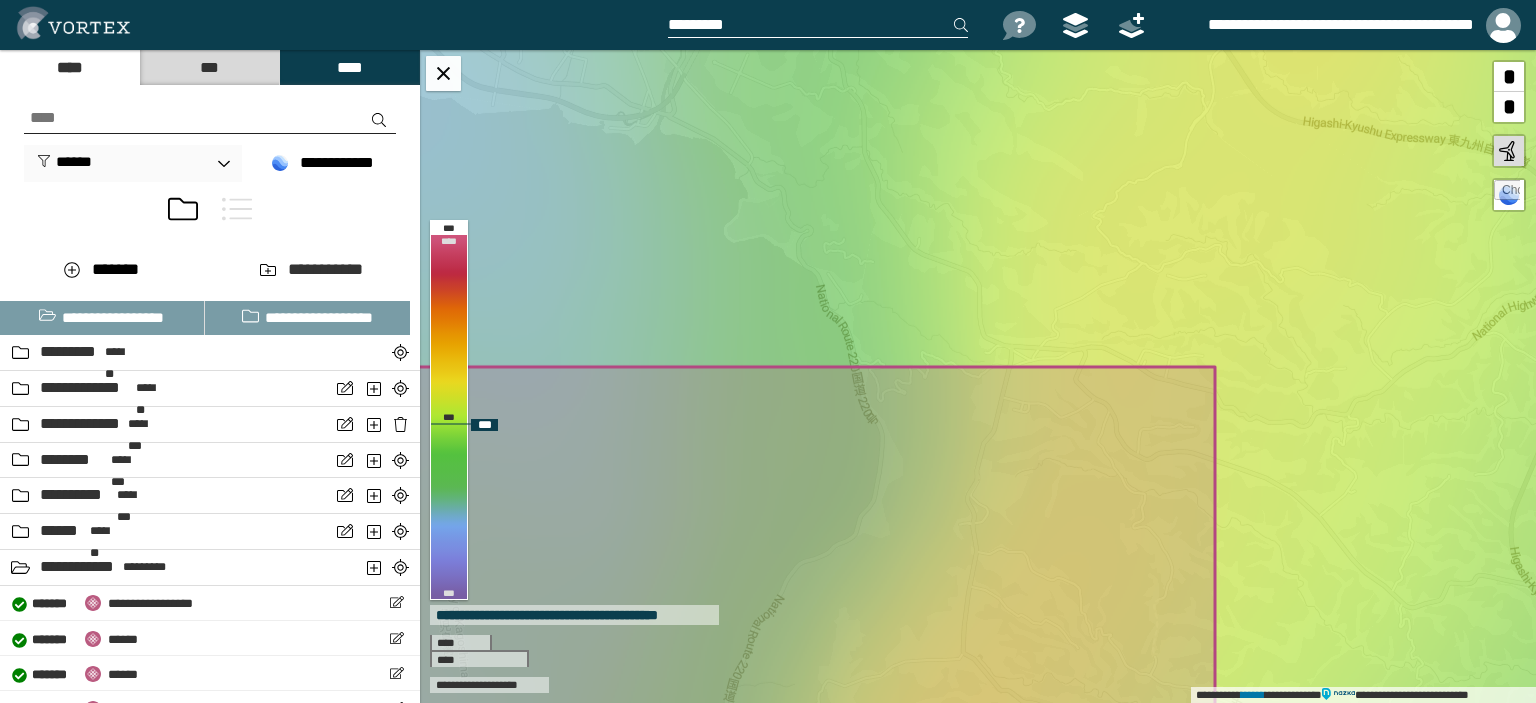 drag, startPoint x: 1224, startPoint y: 368, endPoint x: 942, endPoint y: 493, distance: 308.4623 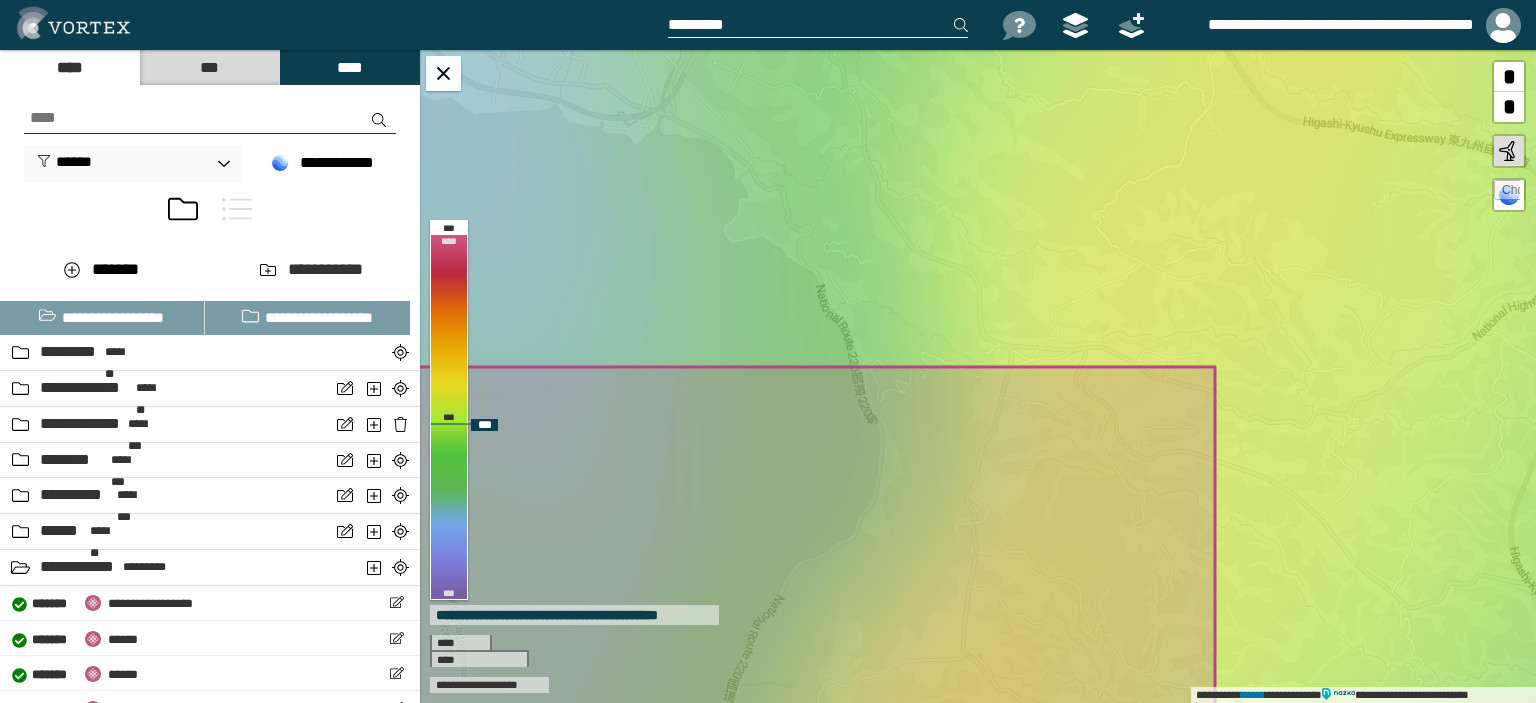 click 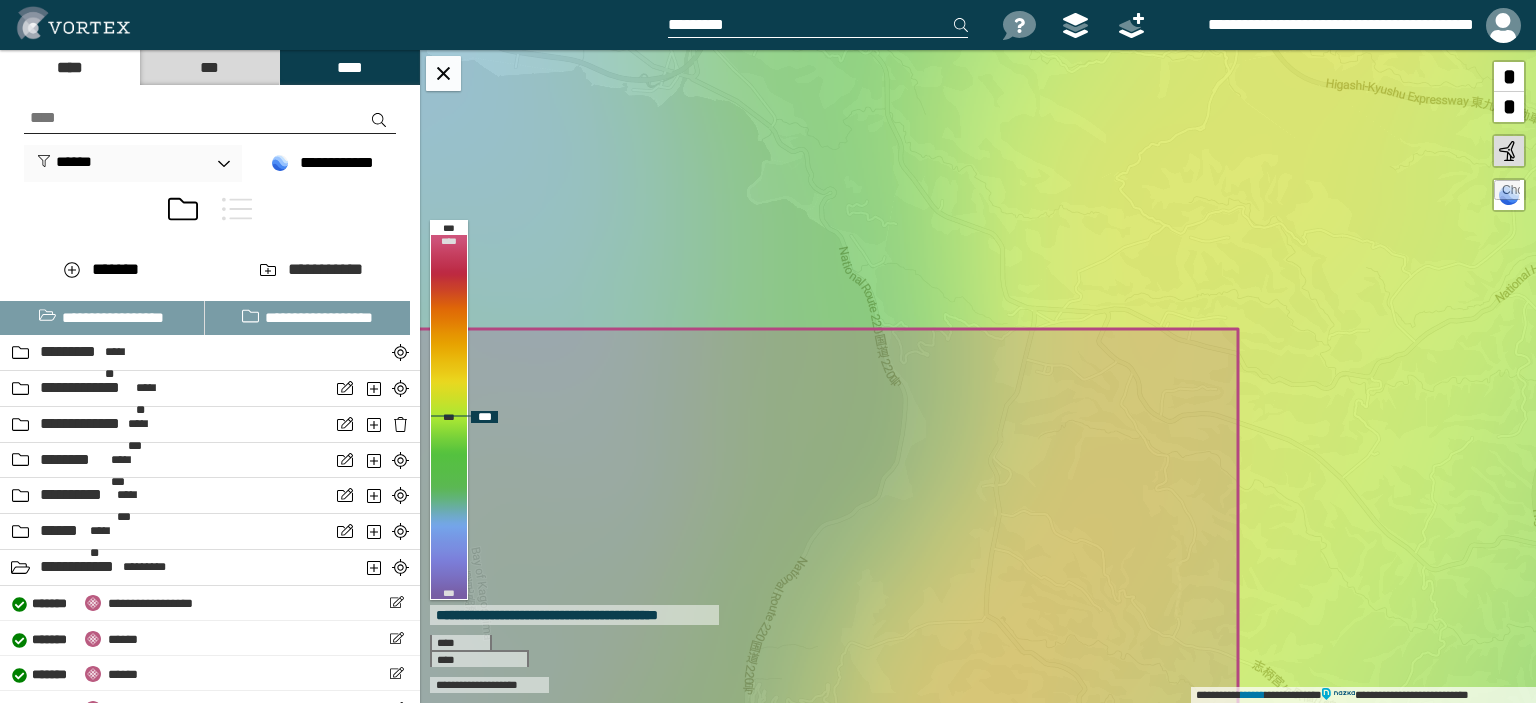 drag, startPoint x: 988, startPoint y: 410, endPoint x: 1008, endPoint y: 378, distance: 37.735924 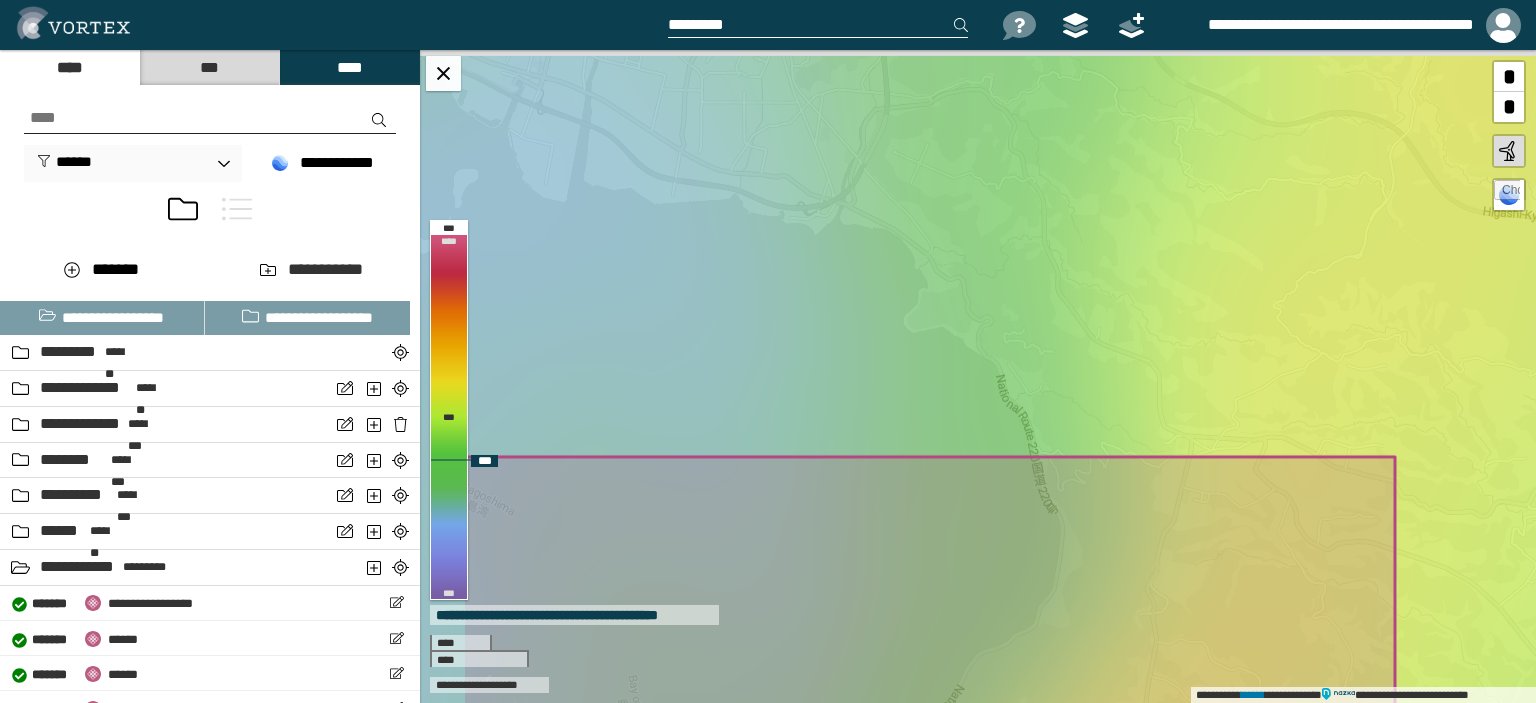 drag, startPoint x: 852, startPoint y: 283, endPoint x: 1009, endPoint y: 411, distance: 202.56604 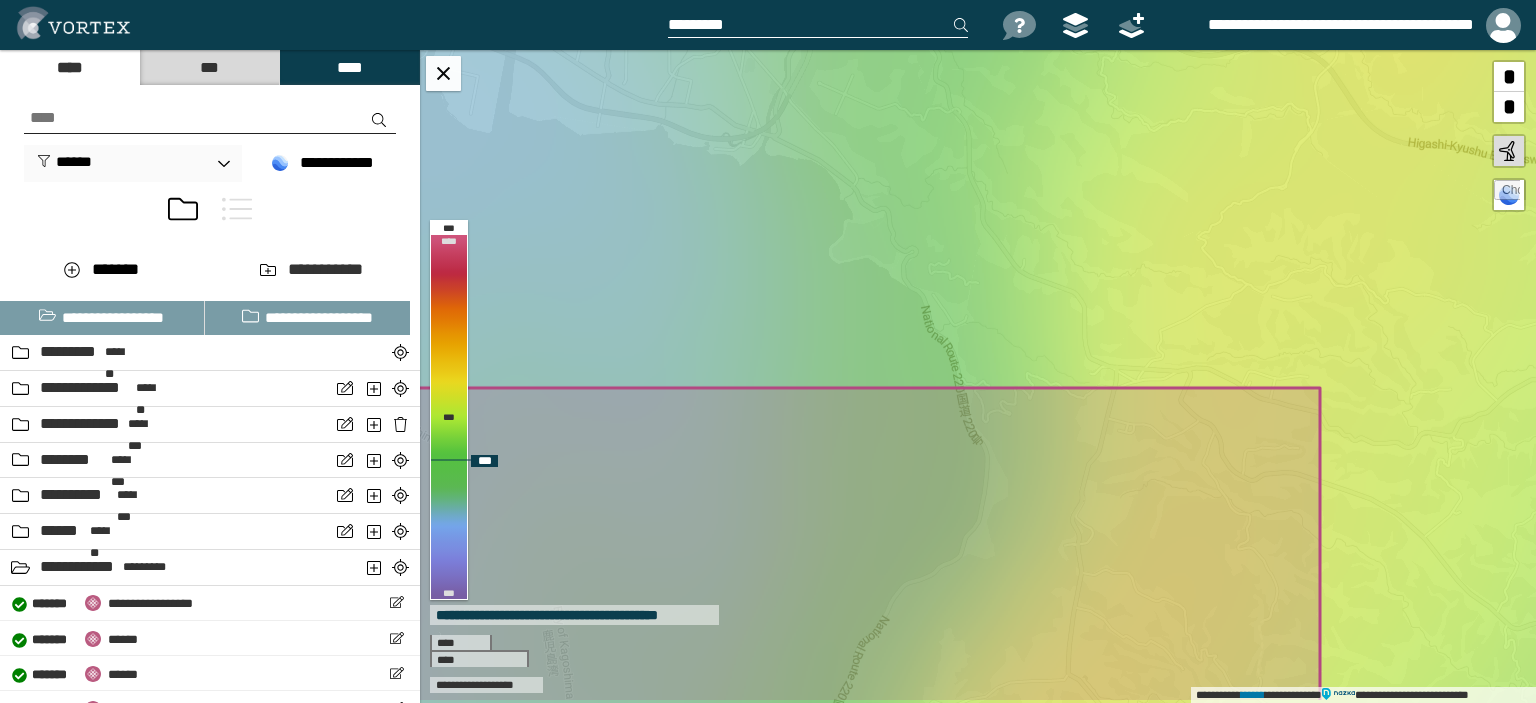drag, startPoint x: 1005, startPoint y: 359, endPoint x: 952, endPoint y: 310, distance: 72.18033 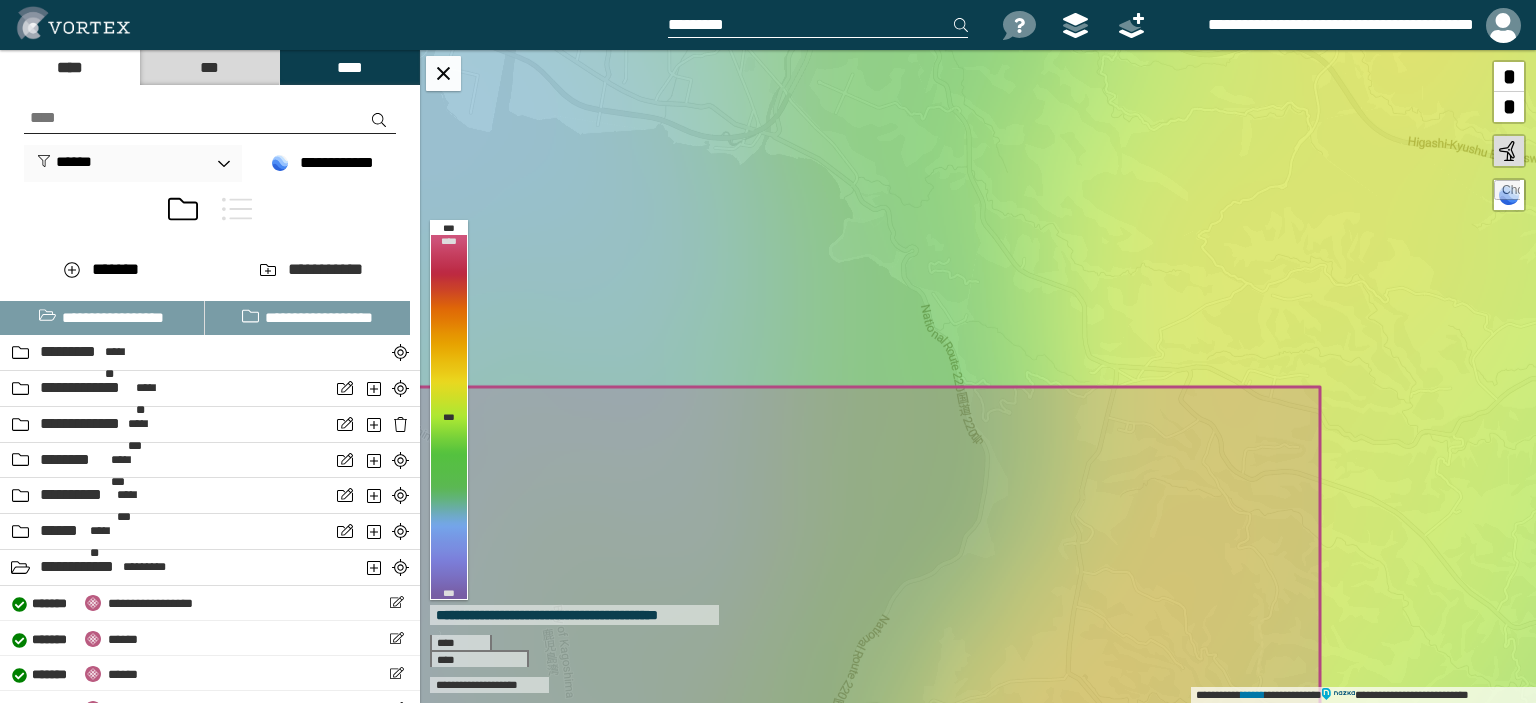 click at bounding box center (210, 118) 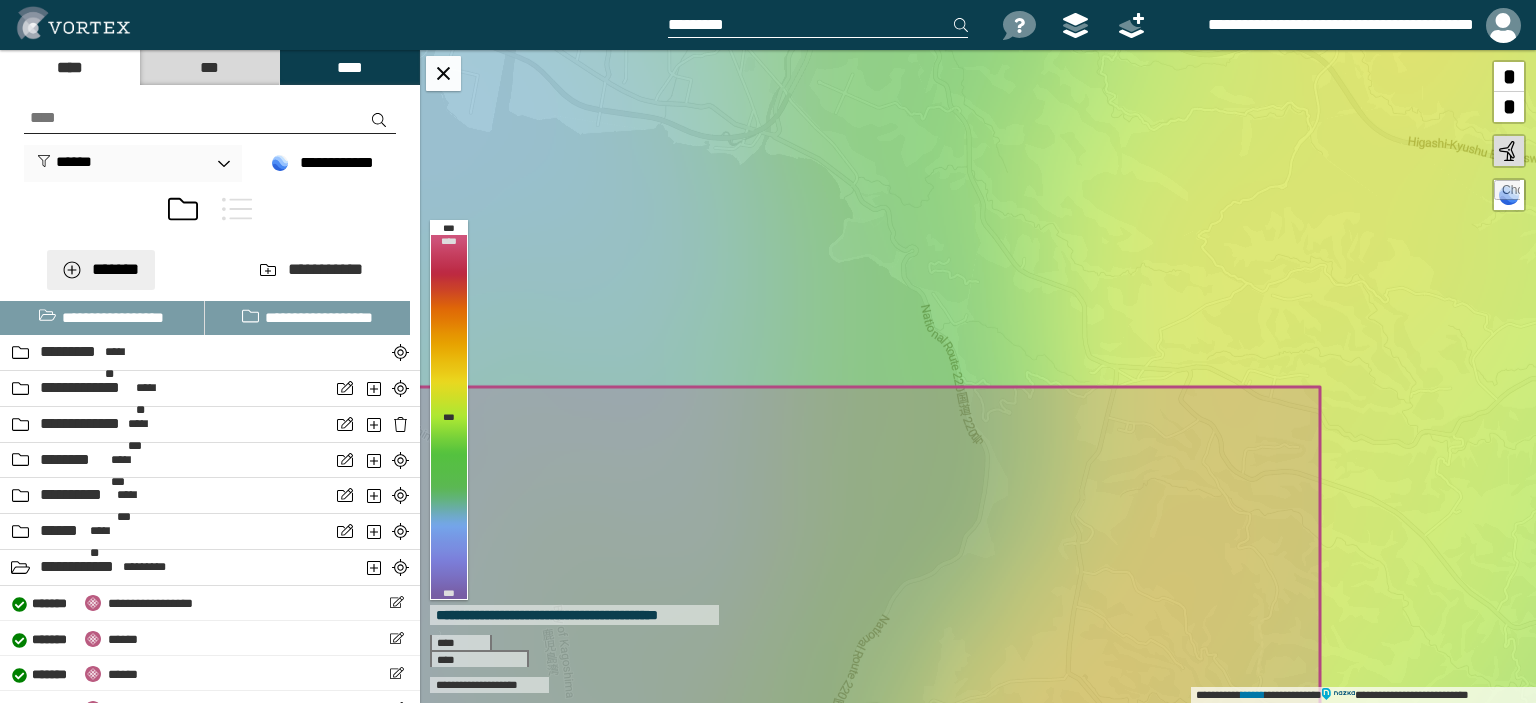 click on "*******" at bounding box center [101, 270] 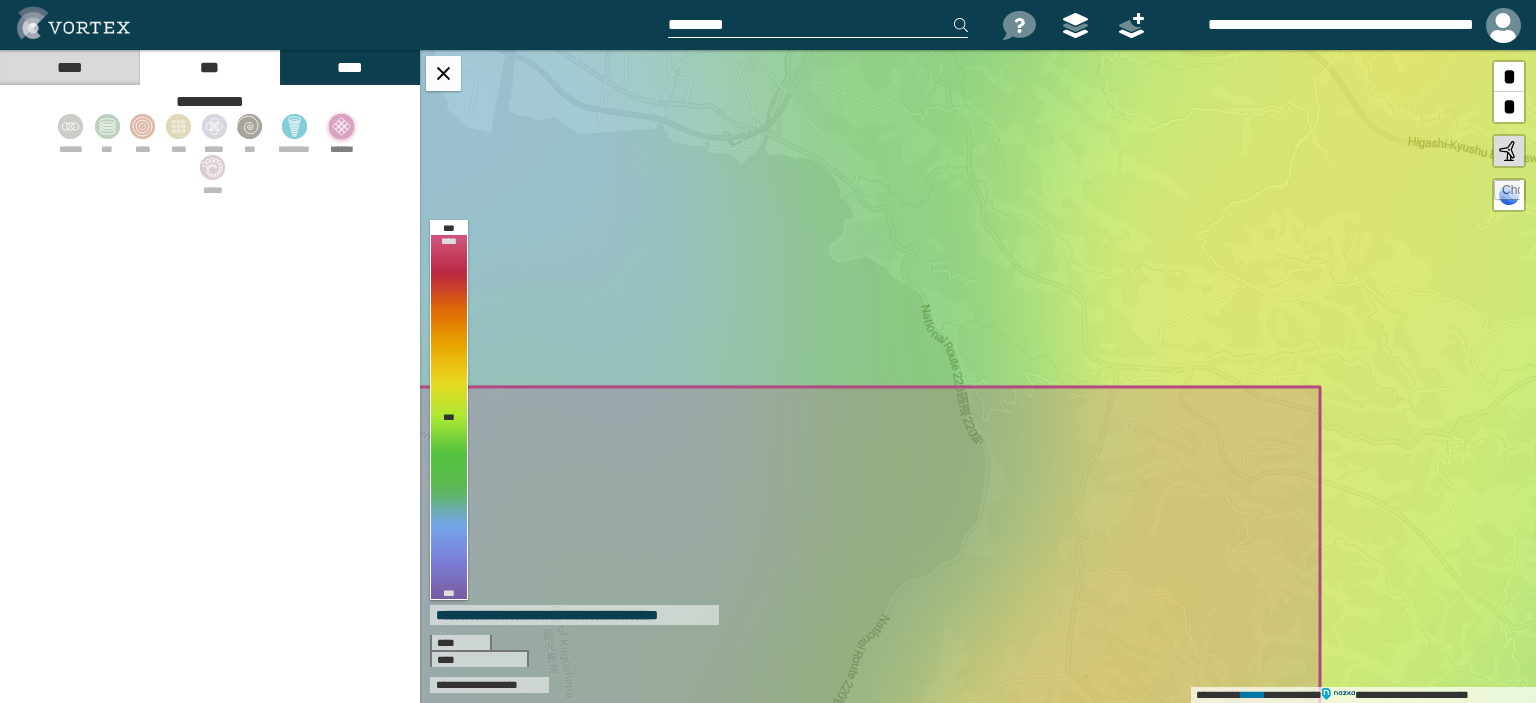 click 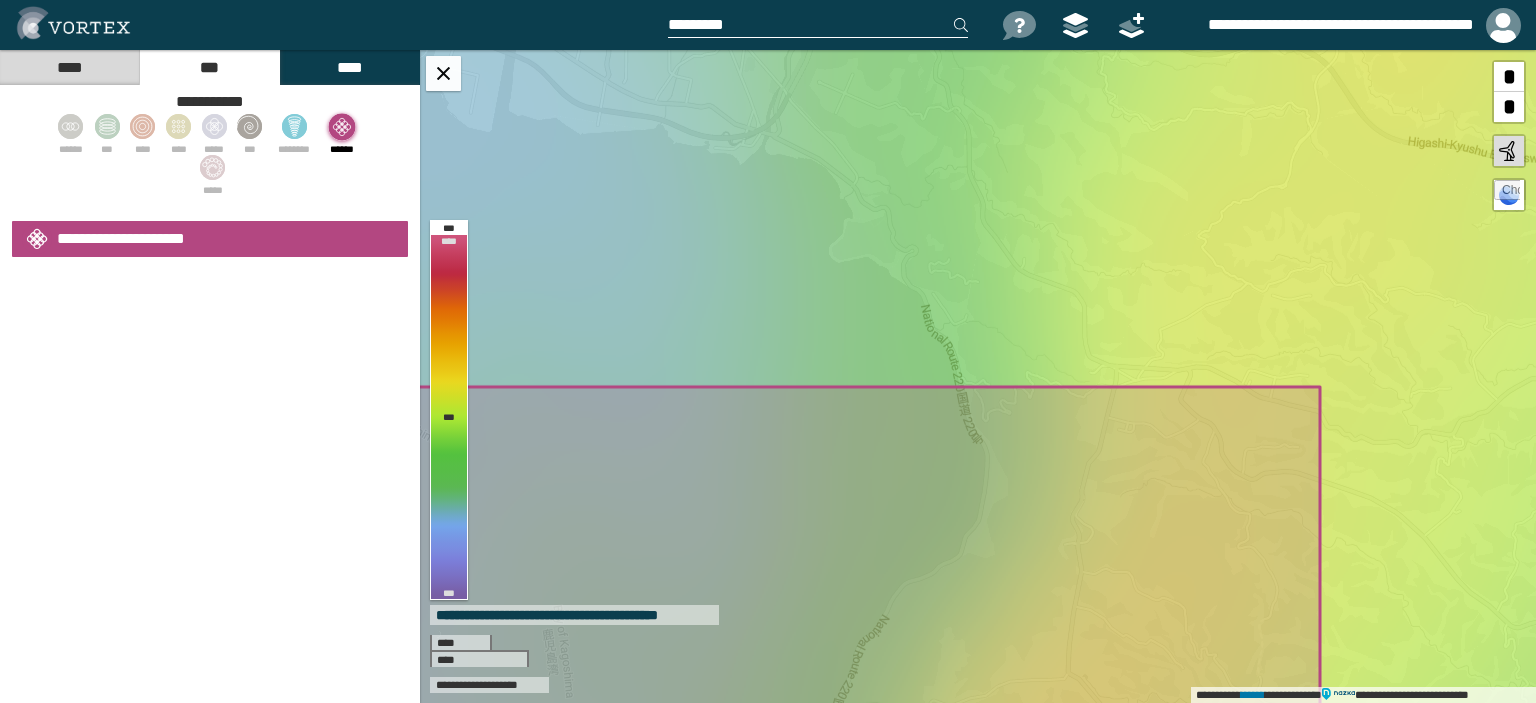 select on "*" 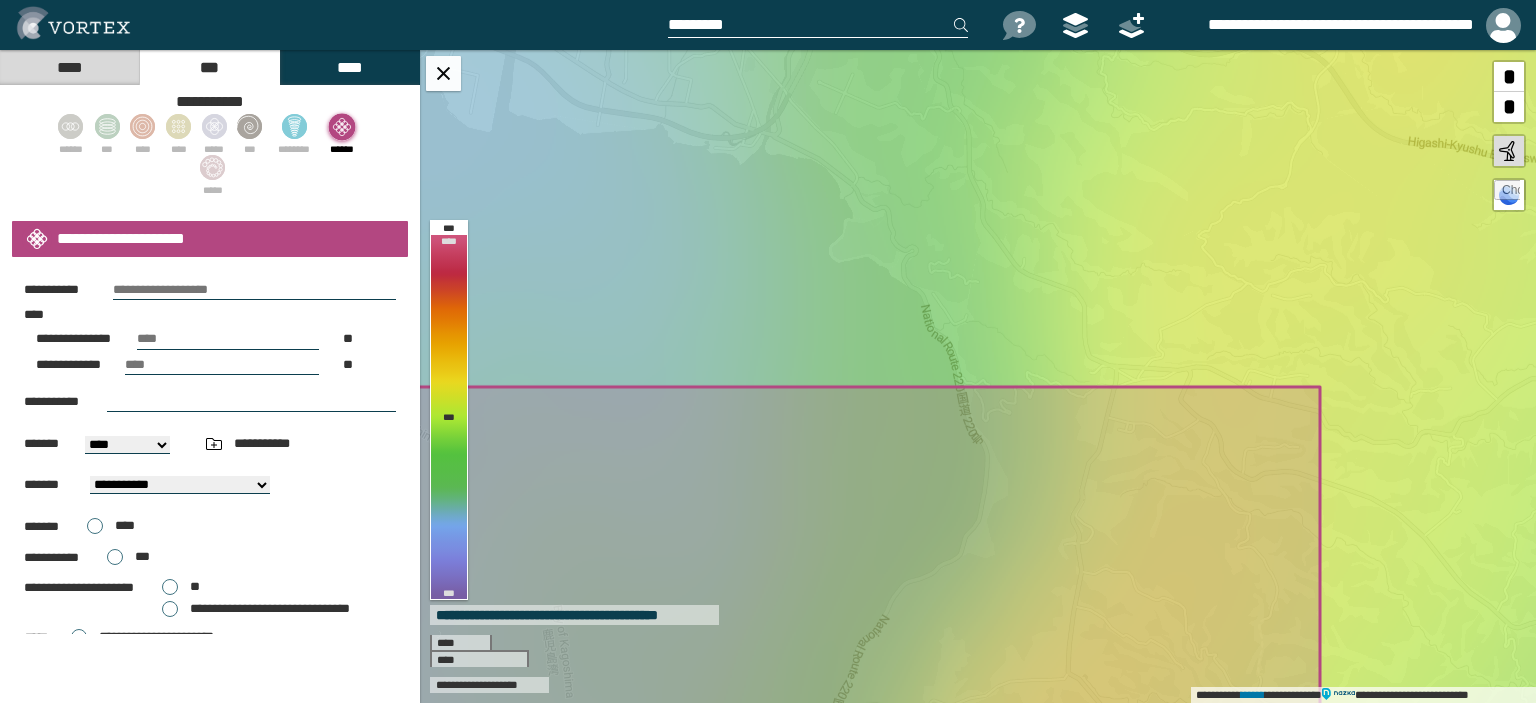 click at bounding box center [254, 290] 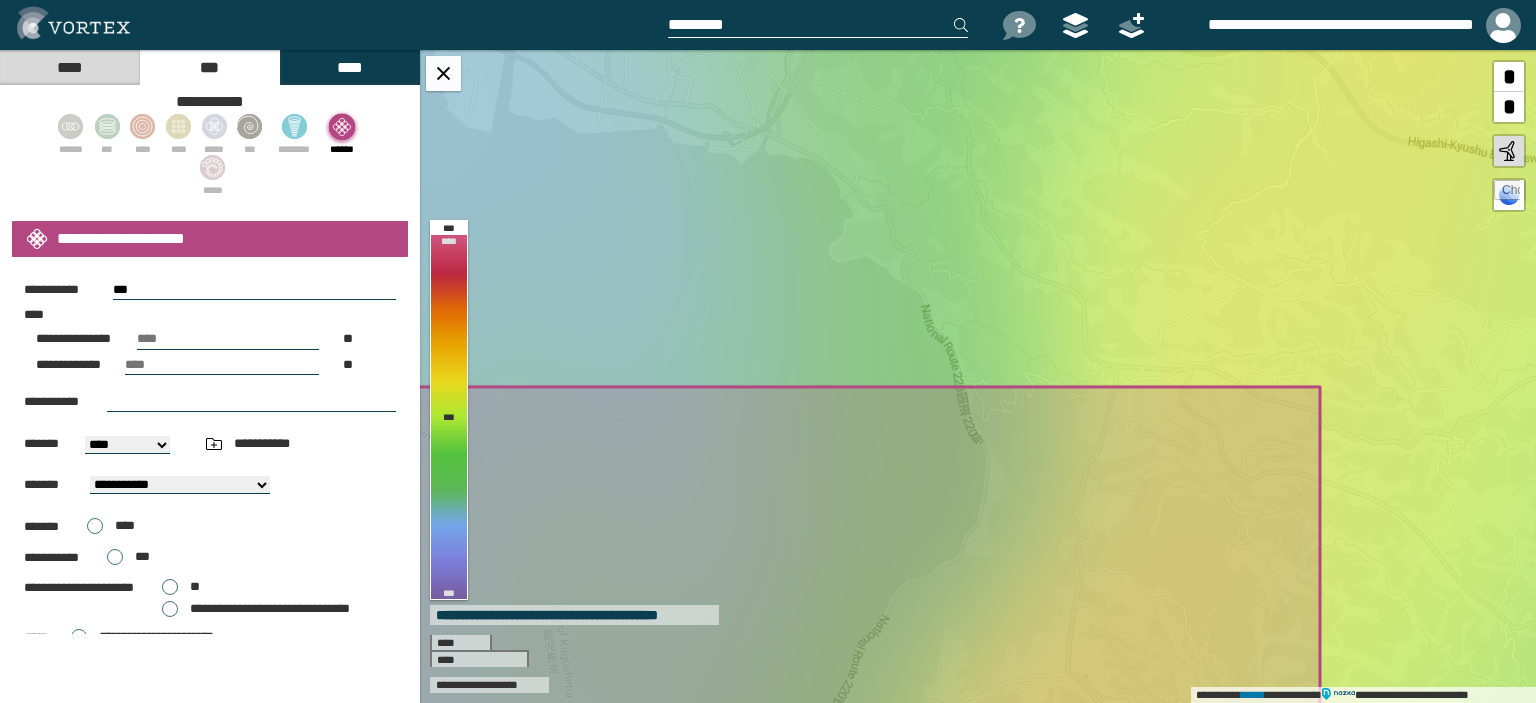 type on "*" 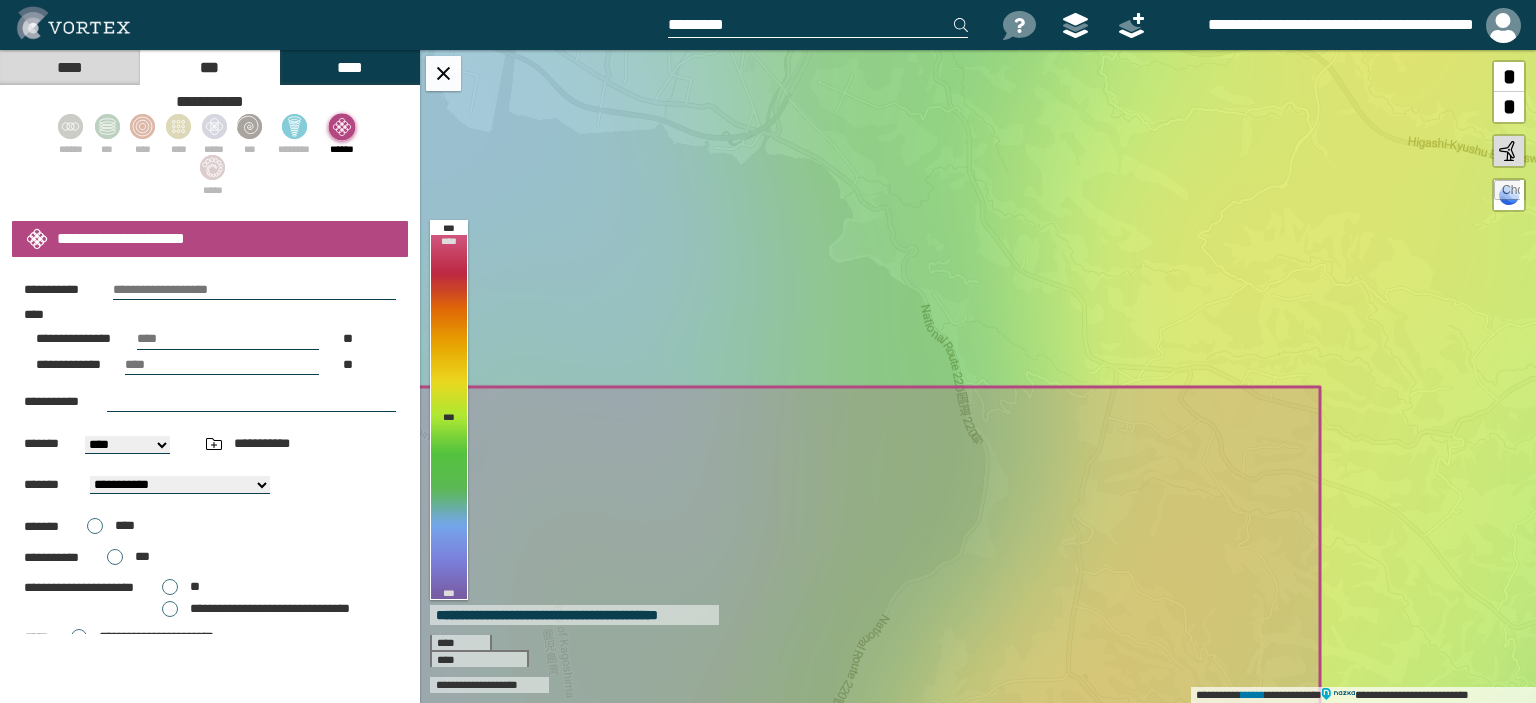 click at bounding box center (254, 290) 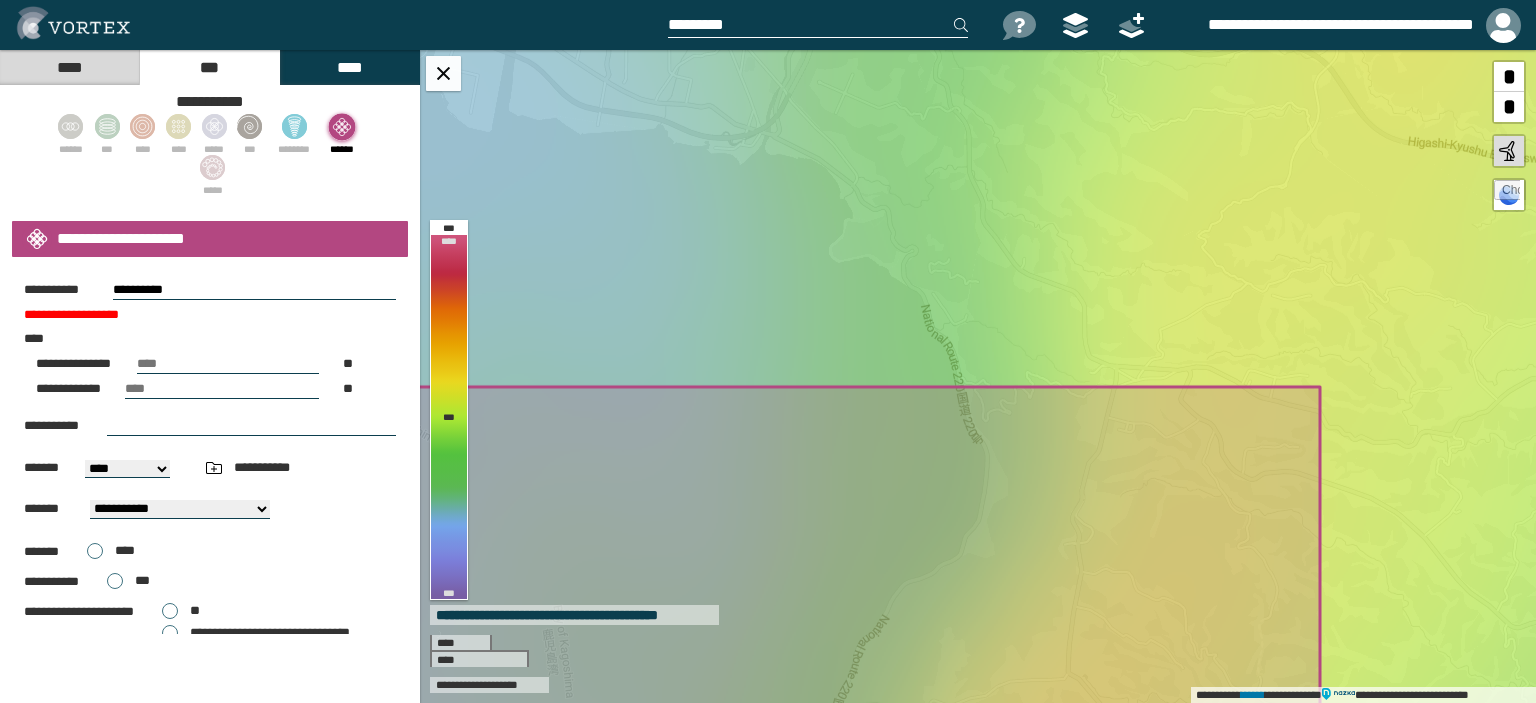 click on "*********" at bounding box center [254, 290] 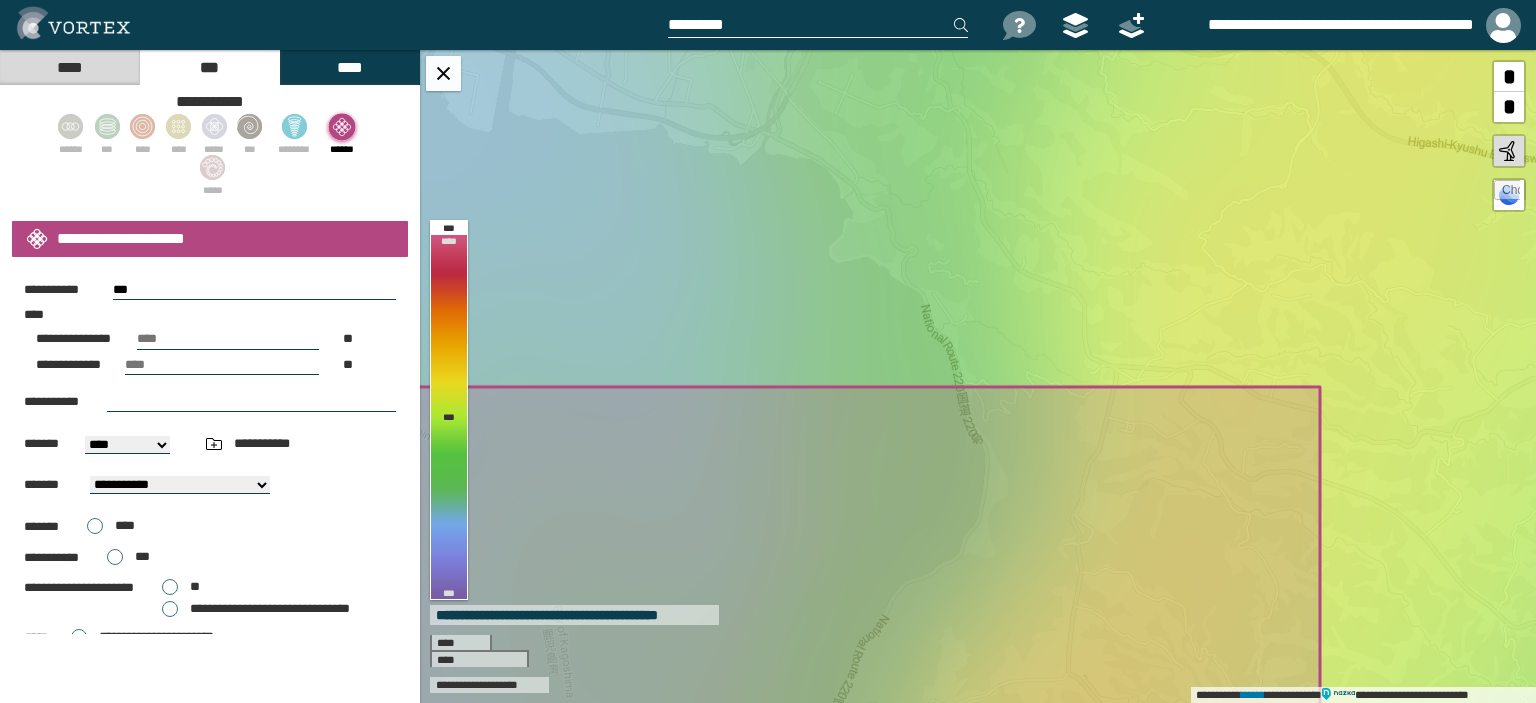 type on "*" 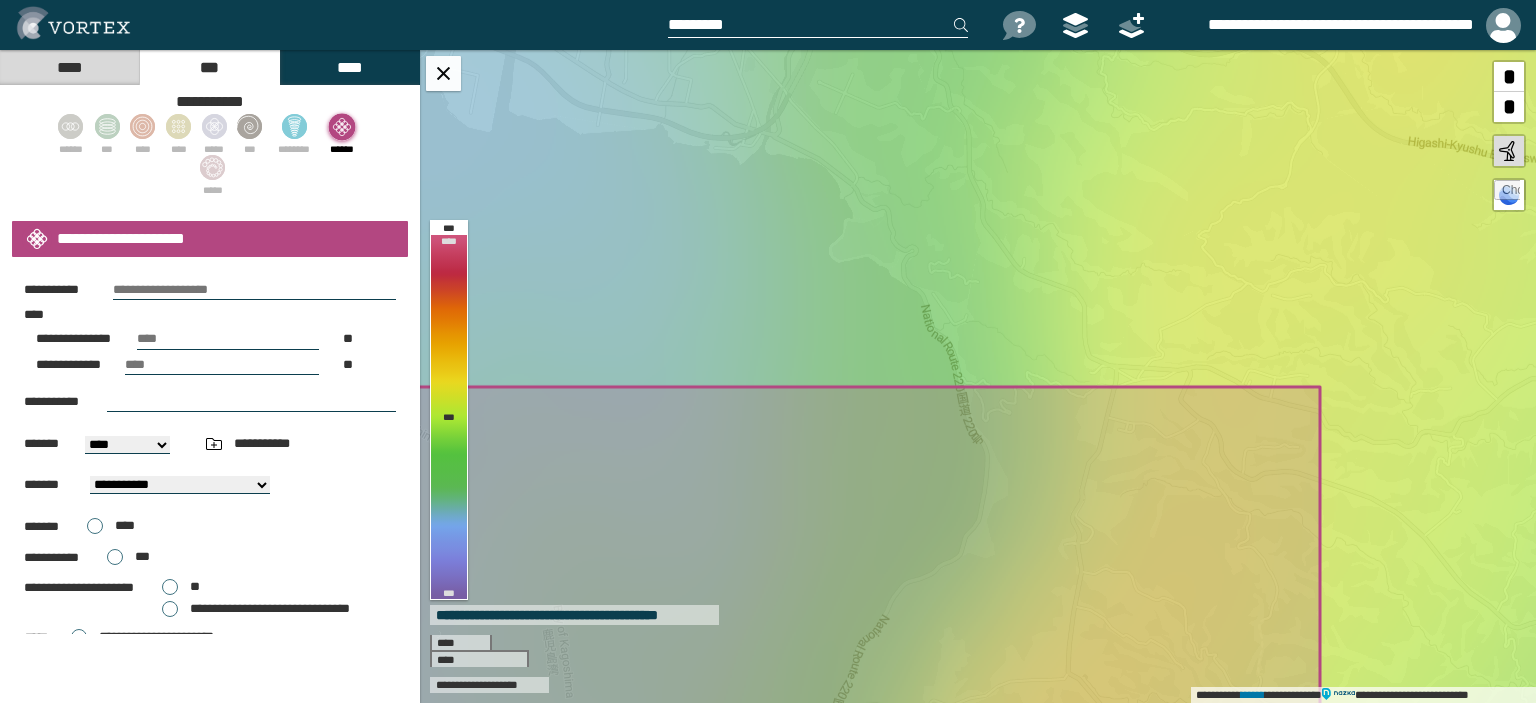 click at bounding box center (254, 290) 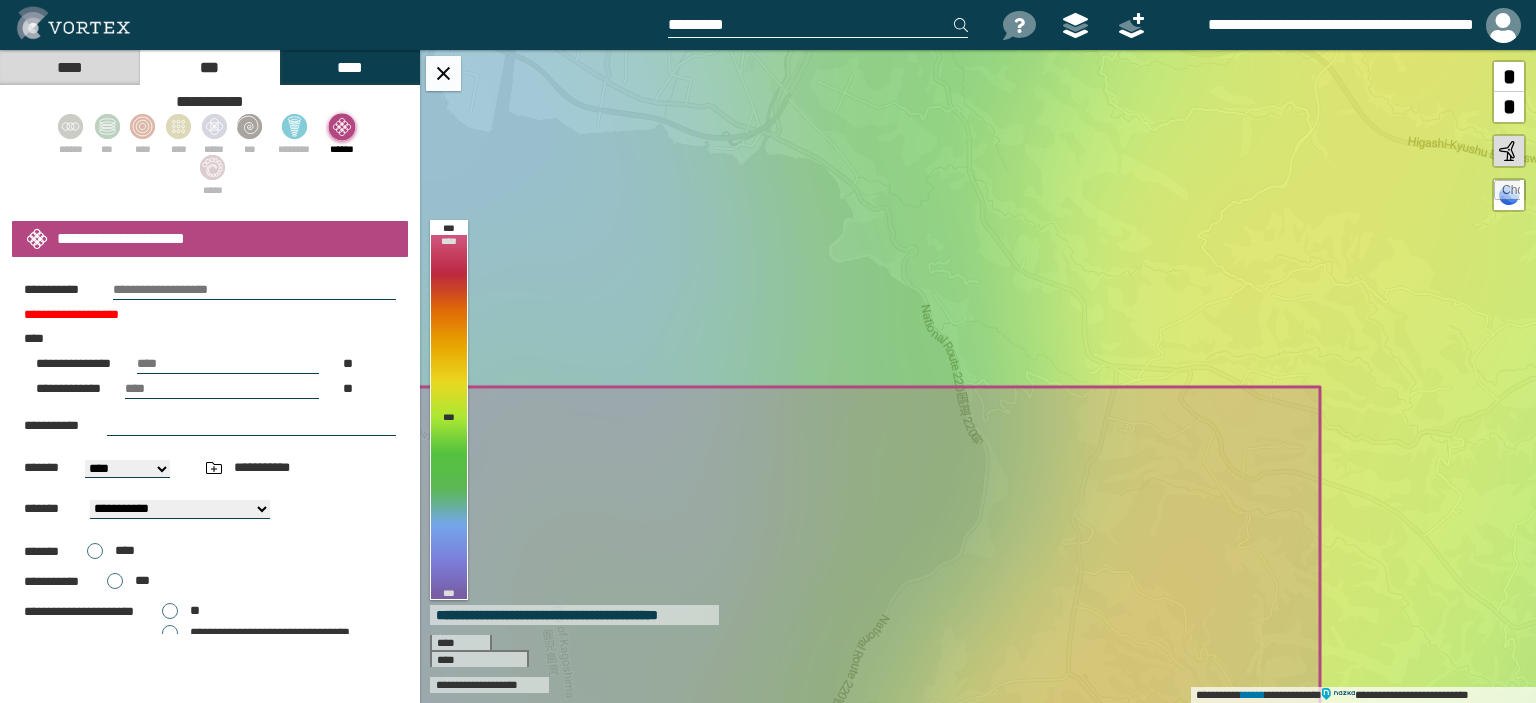 click at bounding box center (254, 290) 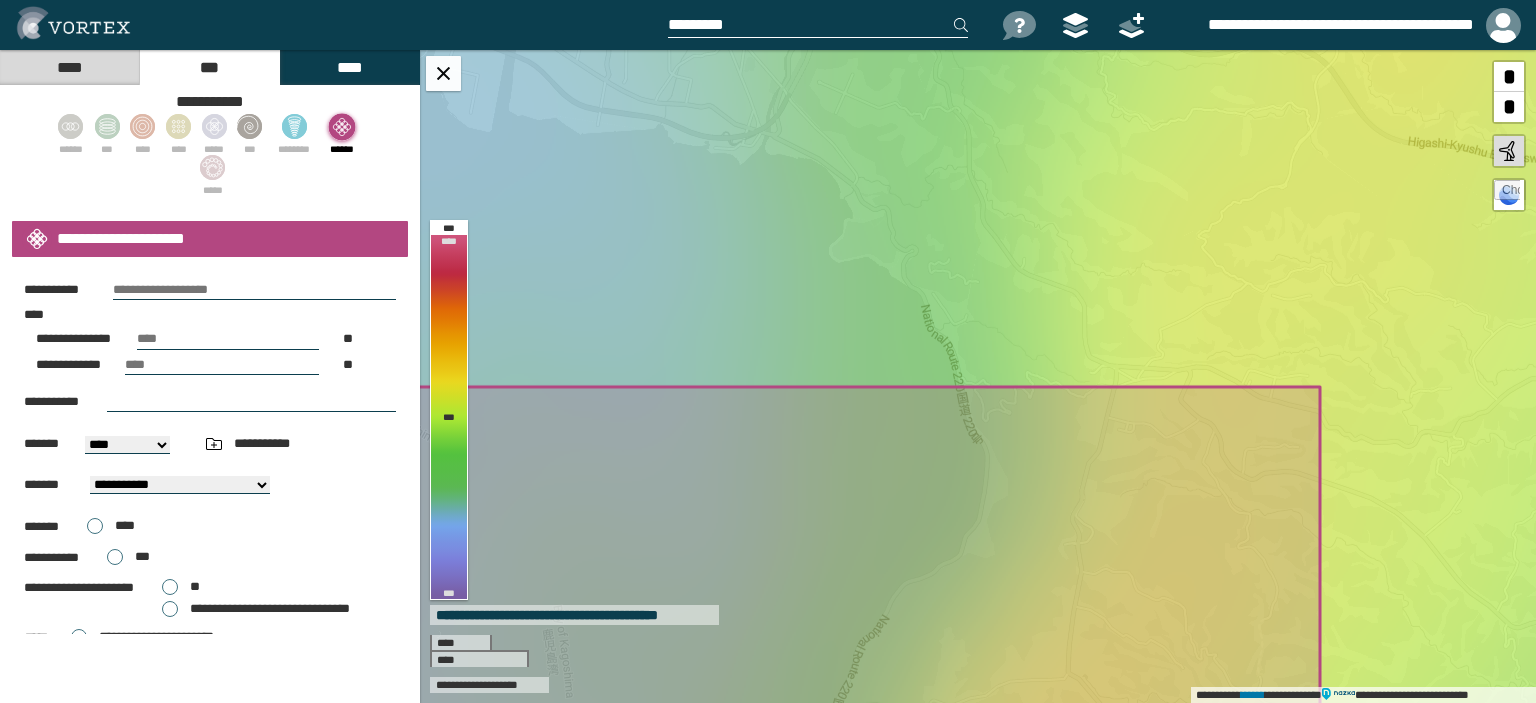 paste on "*********" 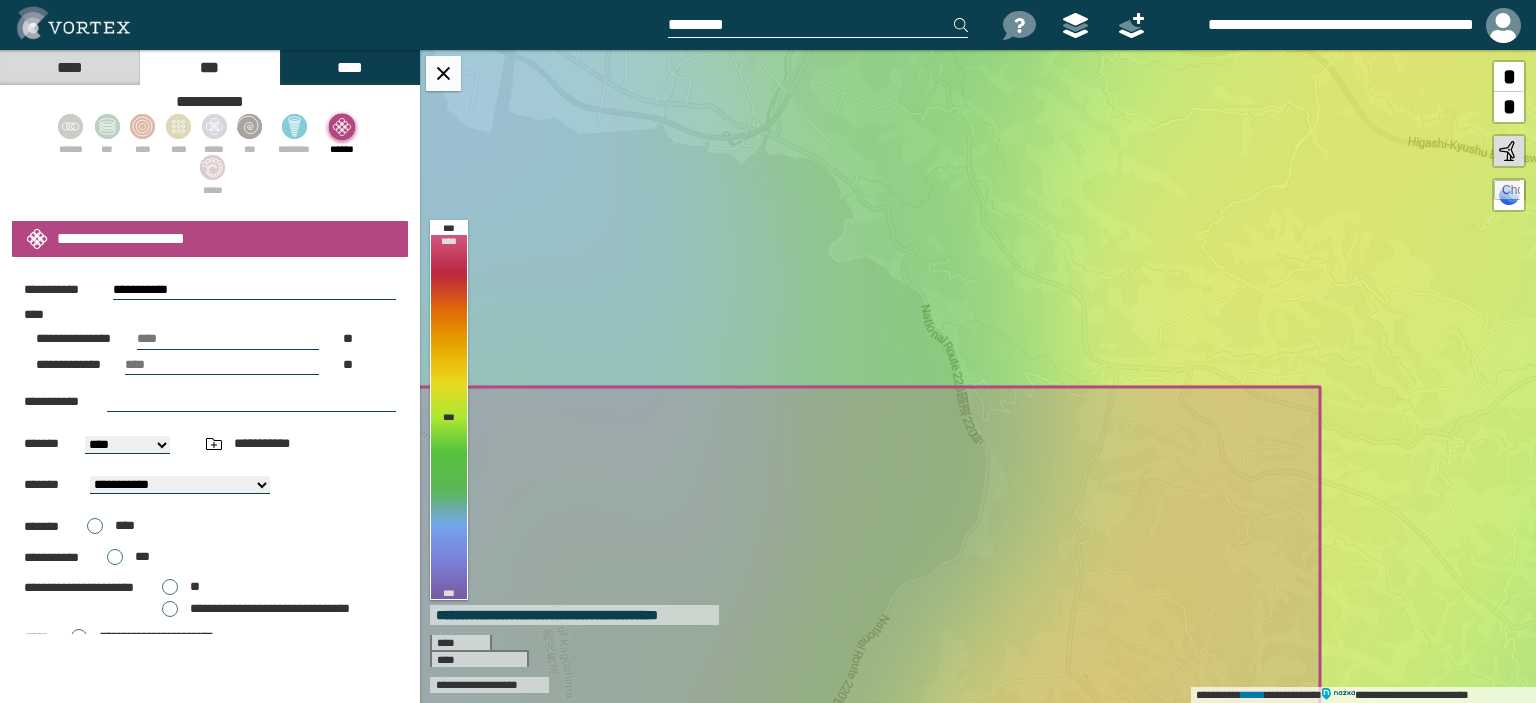 click on "**********" at bounding box center (254, 290) 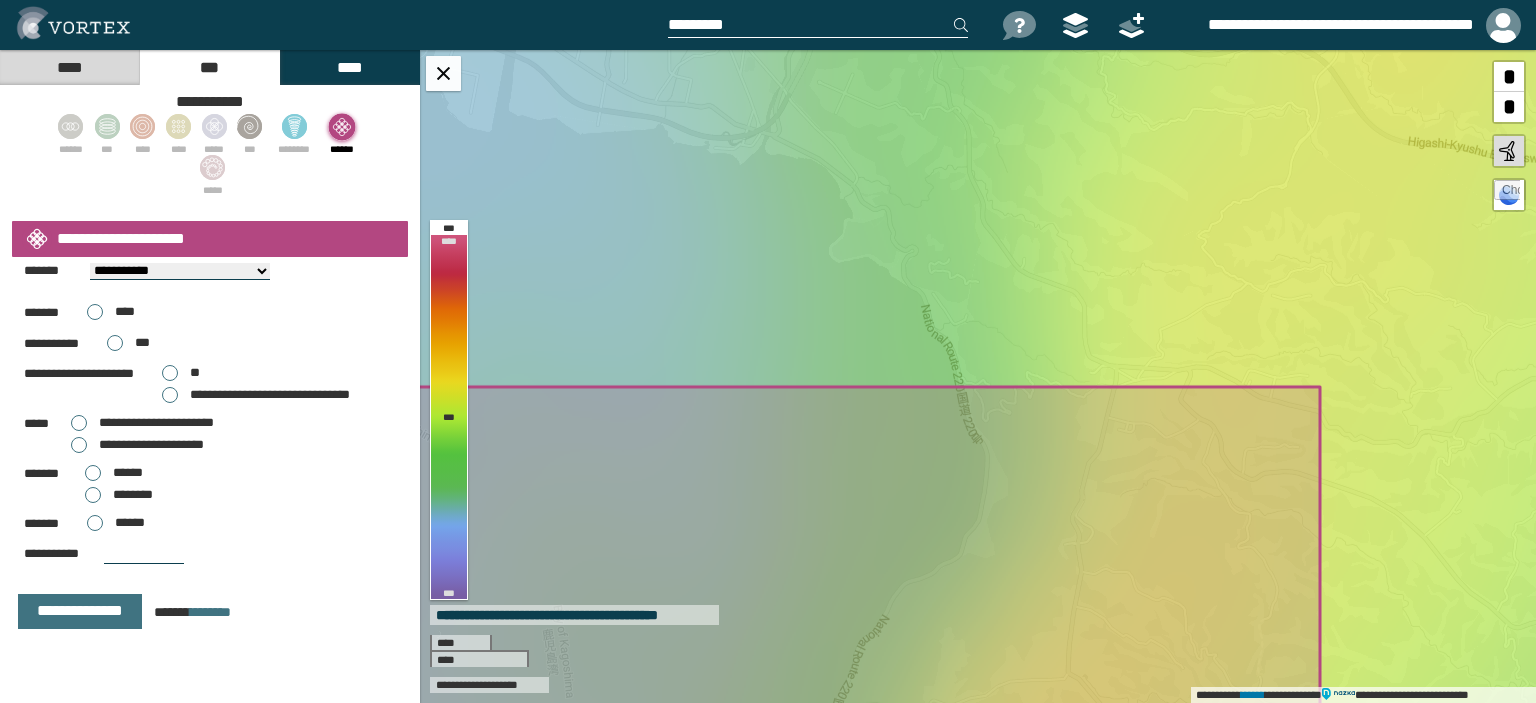 scroll, scrollTop: 0, scrollLeft: 0, axis: both 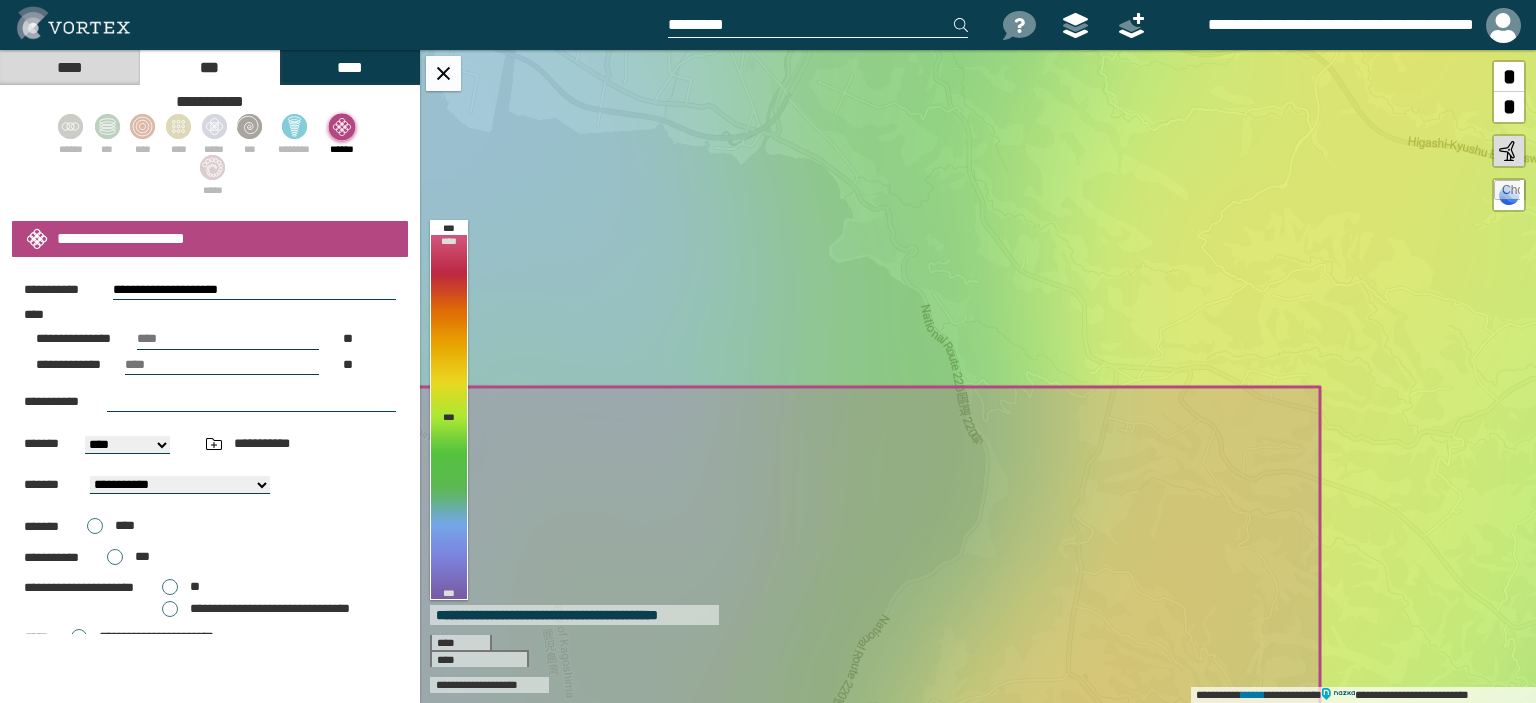 type on "**********" 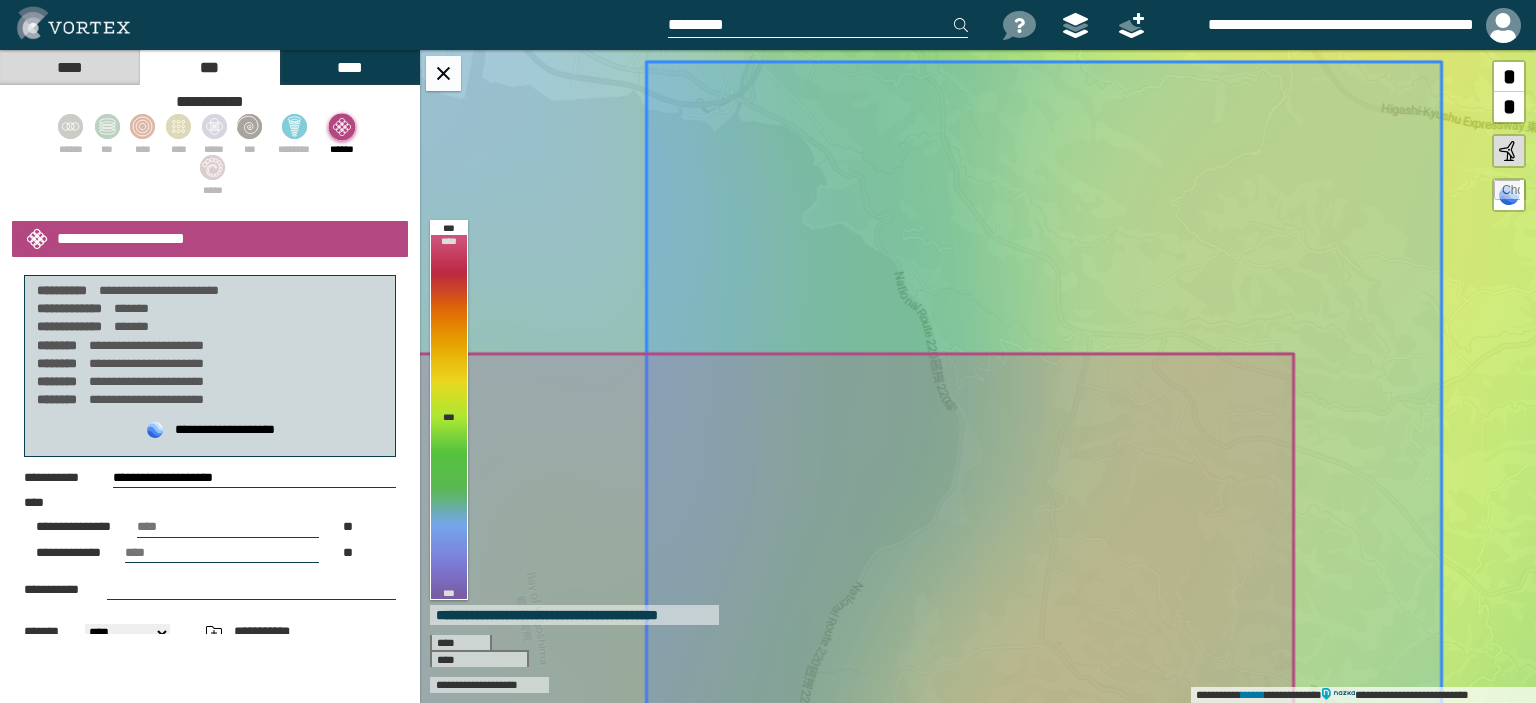 click on "****" at bounding box center (69, 67) 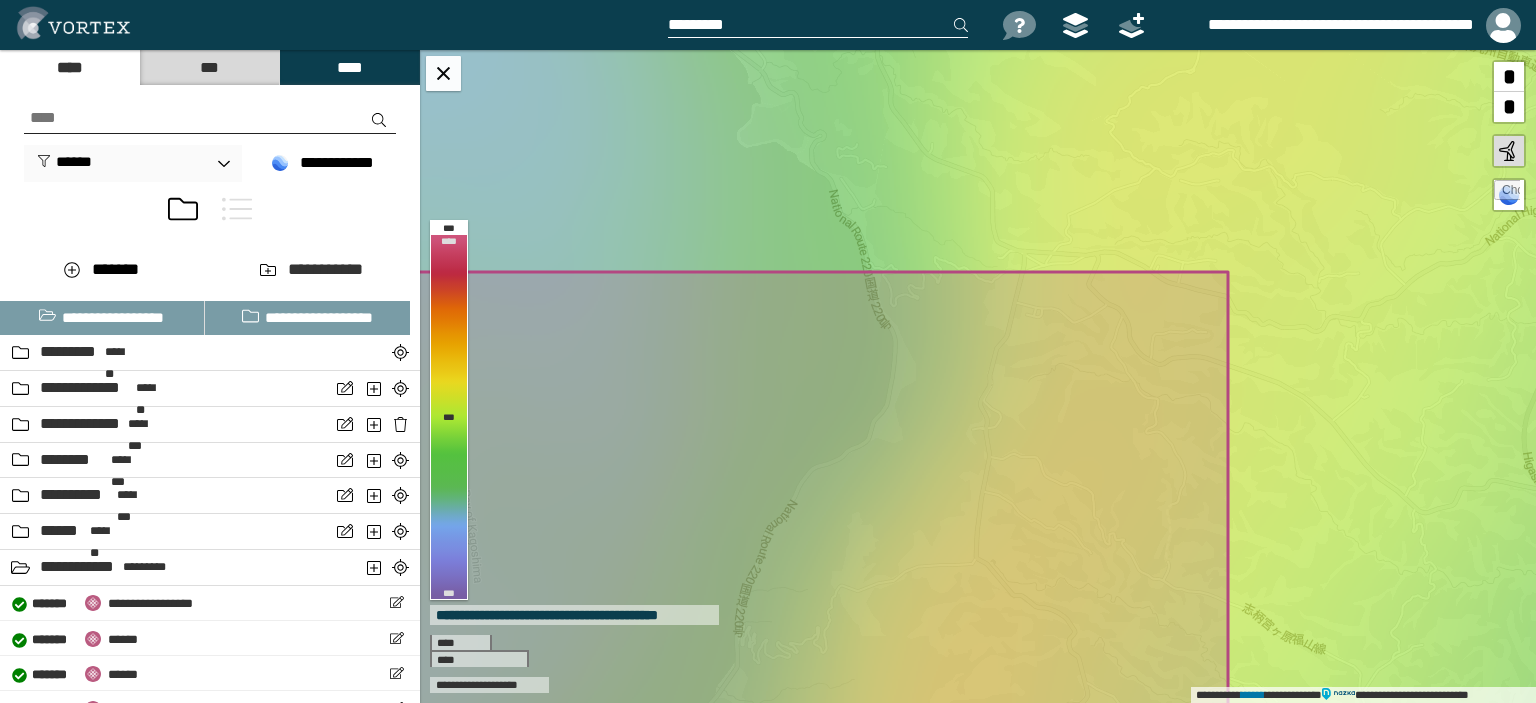 click on "****" at bounding box center [349, 67] 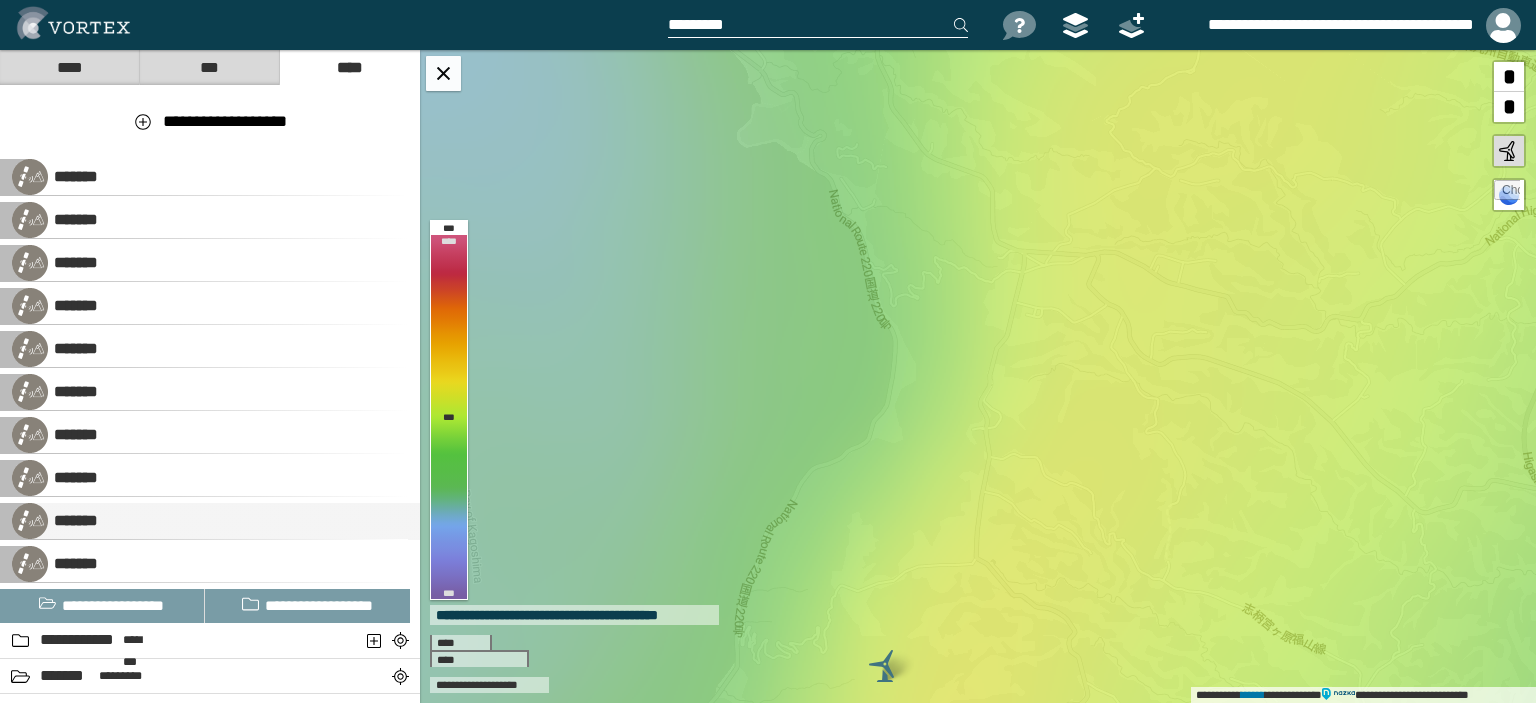 scroll, scrollTop: 200, scrollLeft: 0, axis: vertical 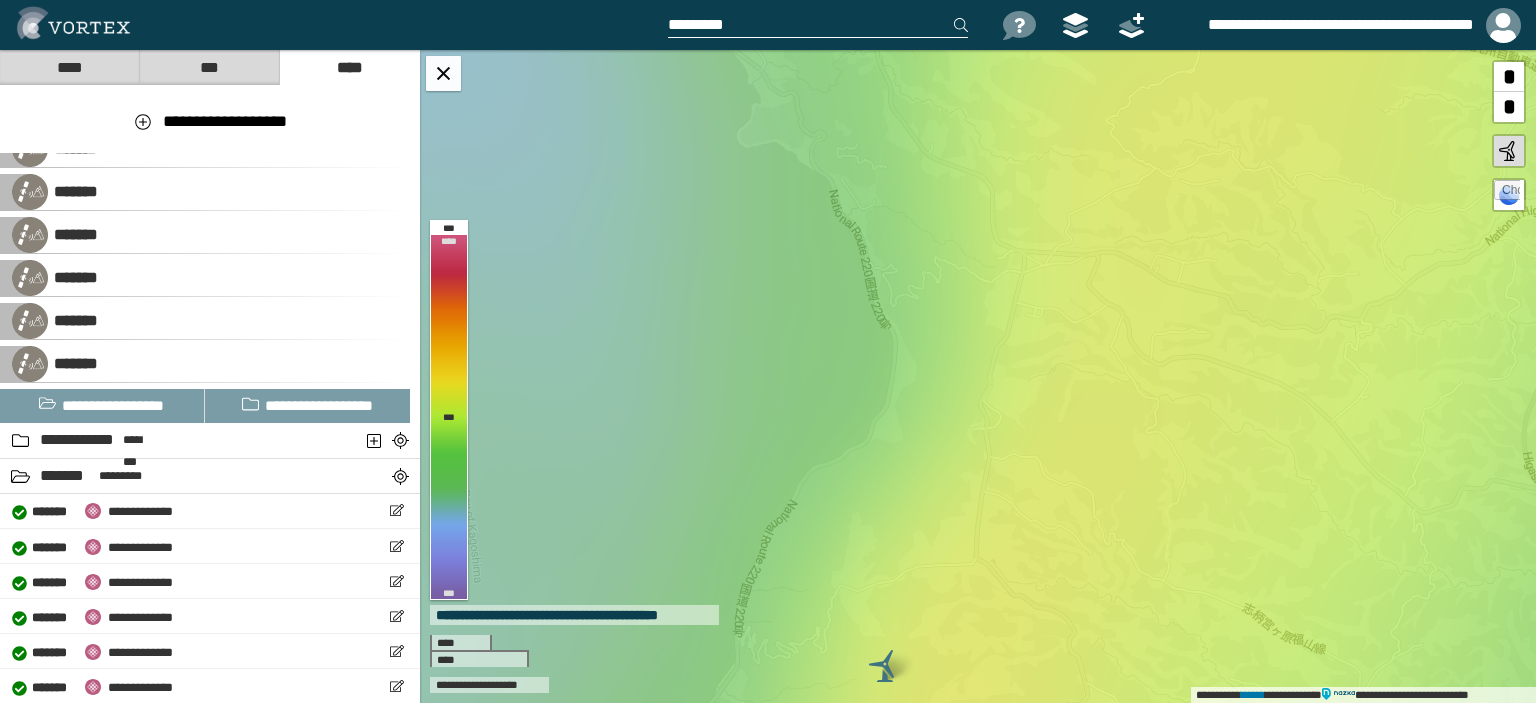 click at bounding box center (818, 25) 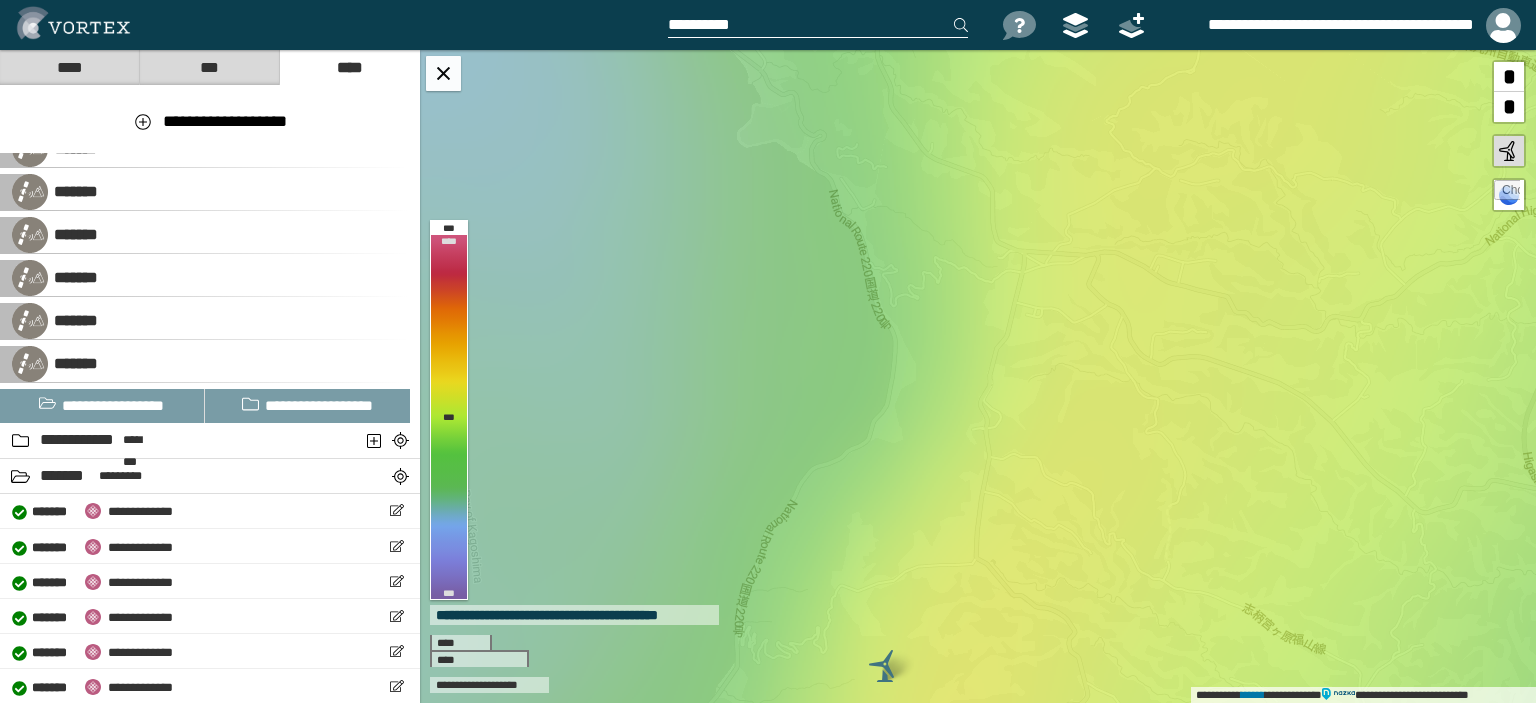 click on "*********" at bounding box center (818, 25) 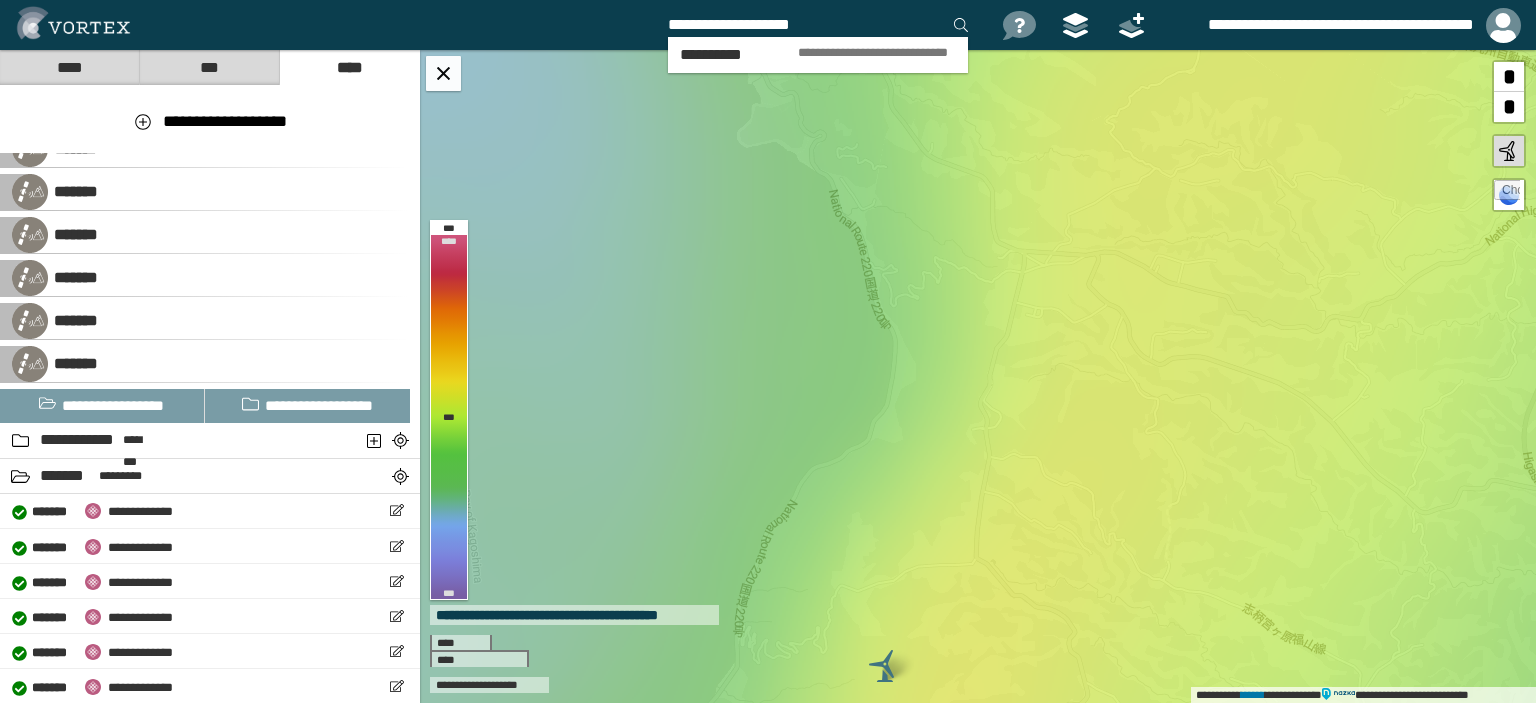 click on "**********" at bounding box center (818, 25) 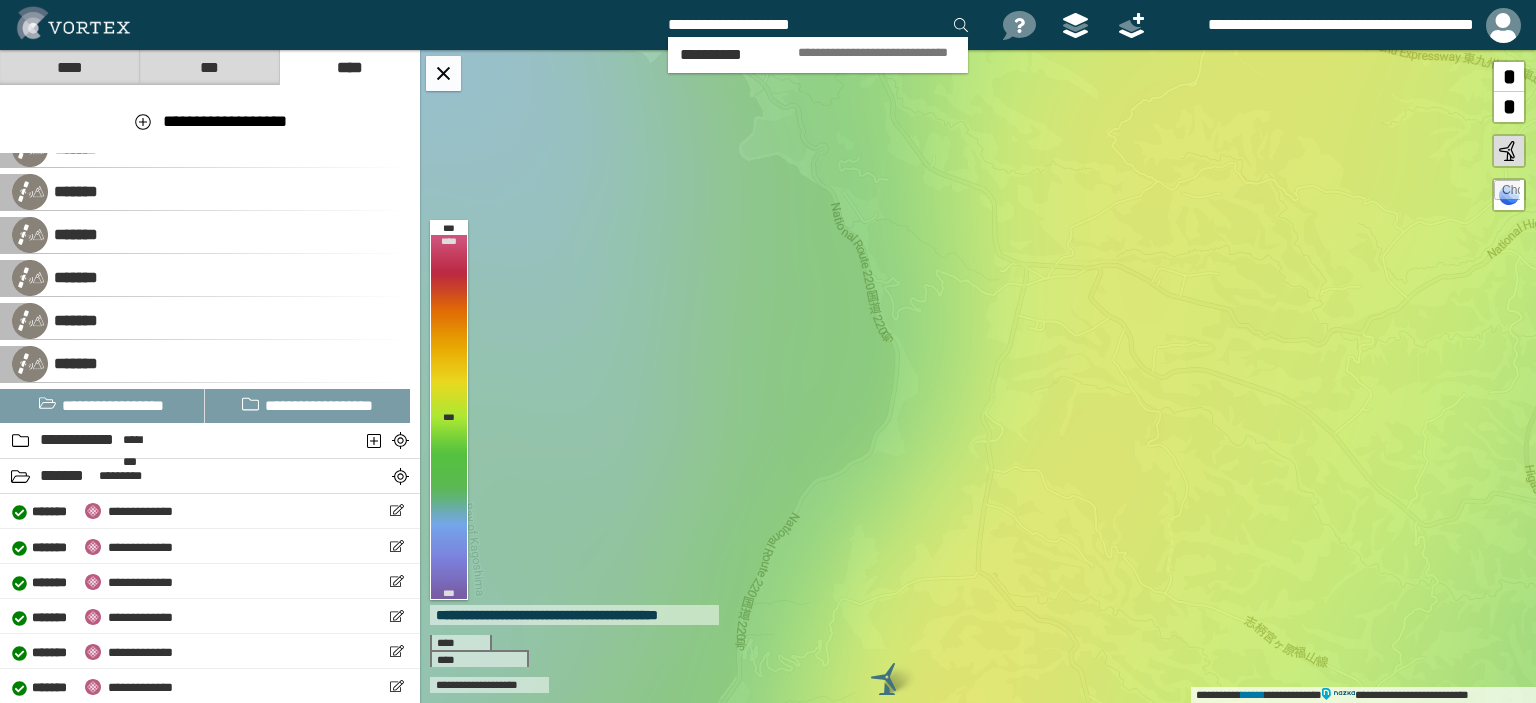 click on "**********" at bounding box center (818, 25) 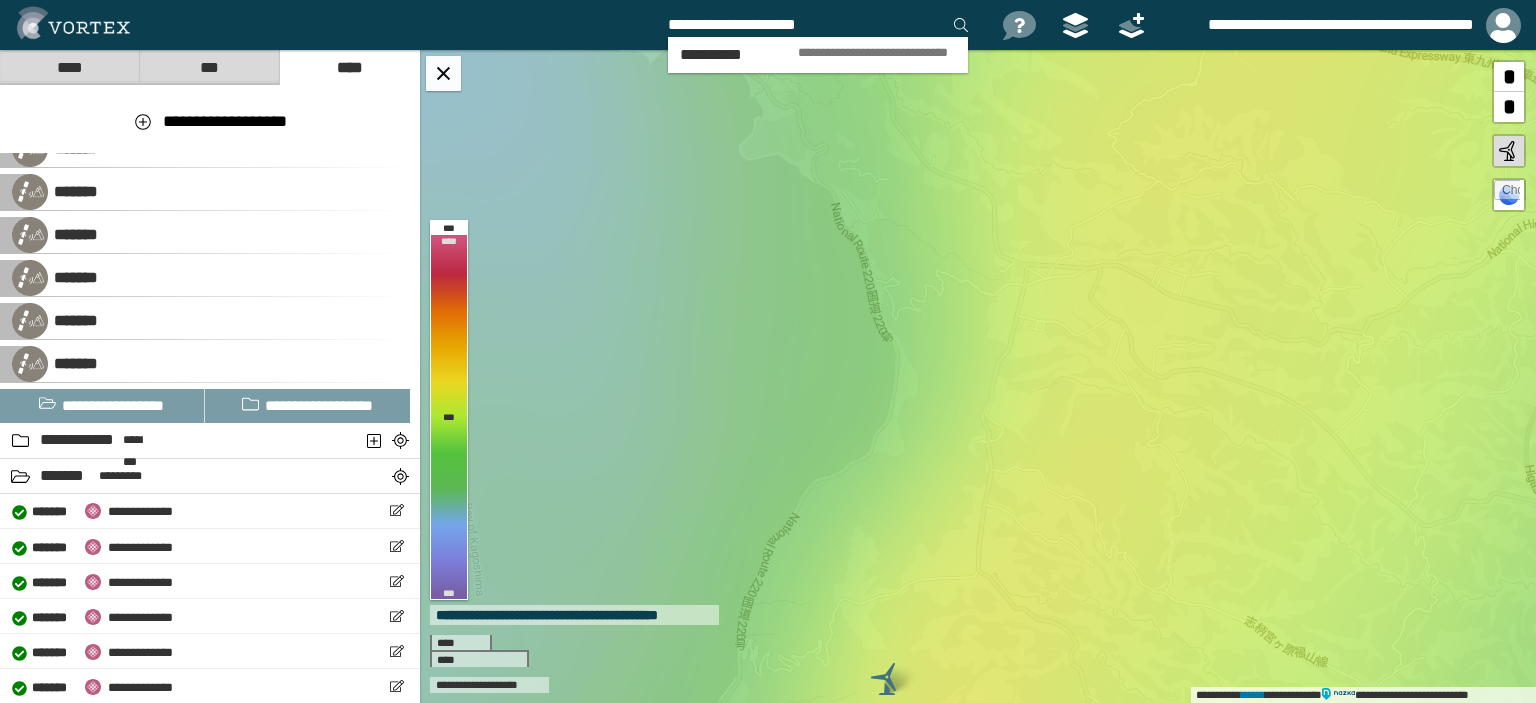 type on "**********" 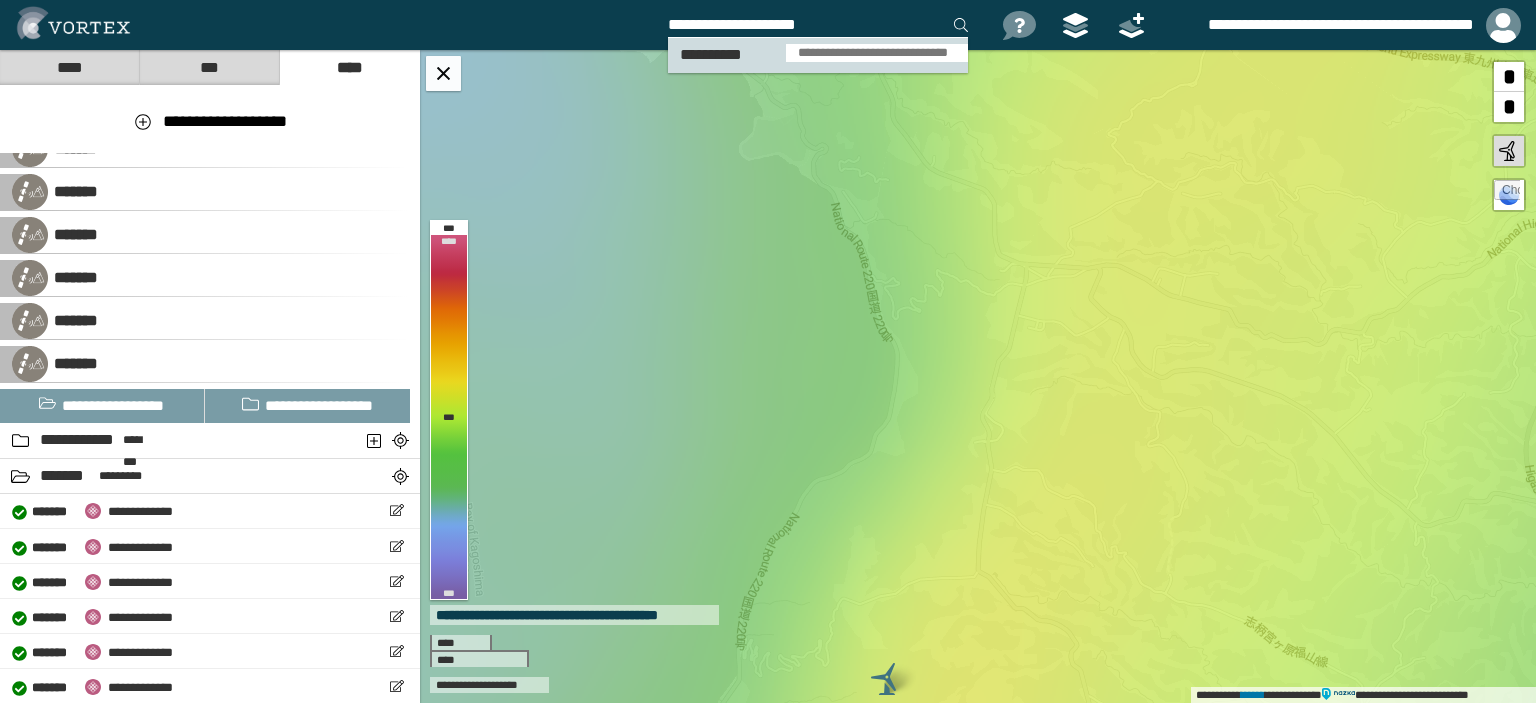 click on "**********" at bounding box center (877, 53) 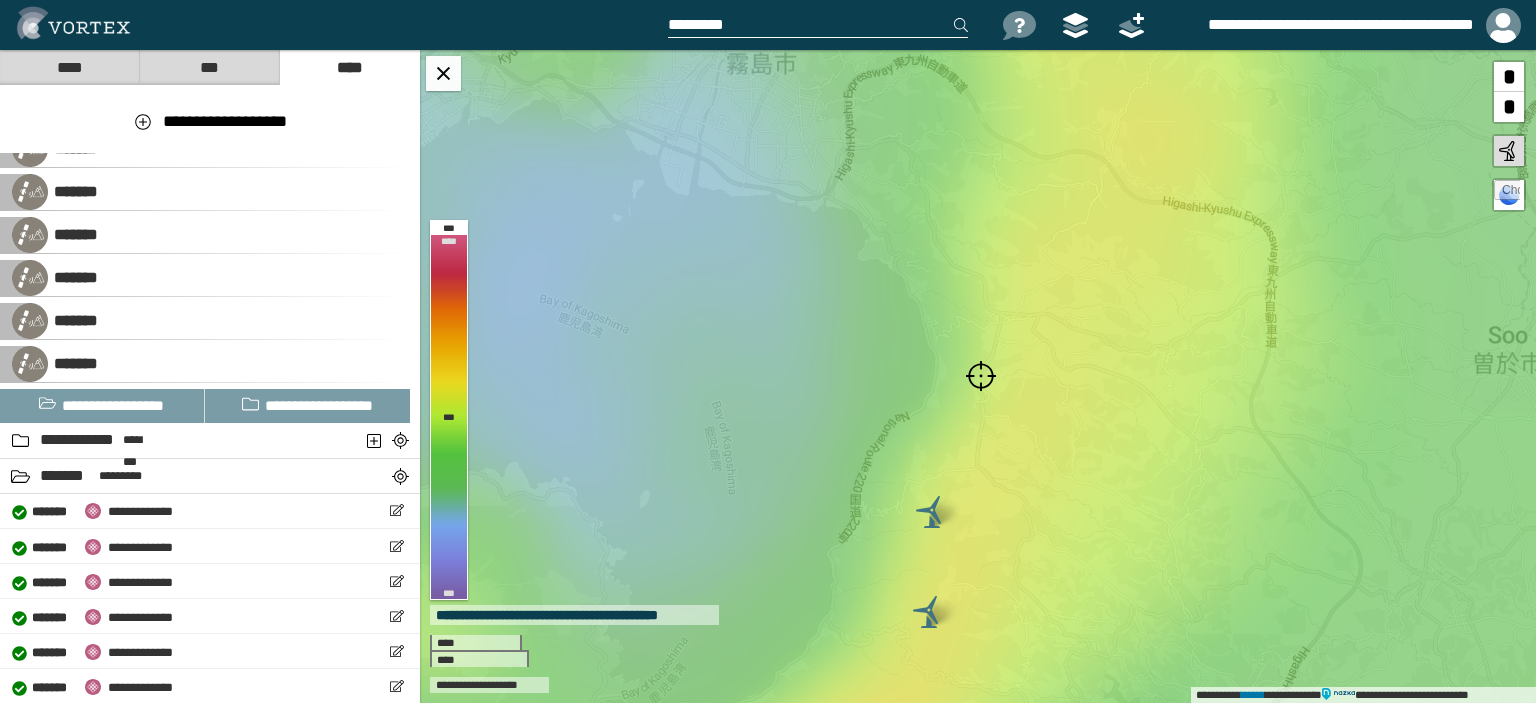 click on "****" at bounding box center (69, 67) 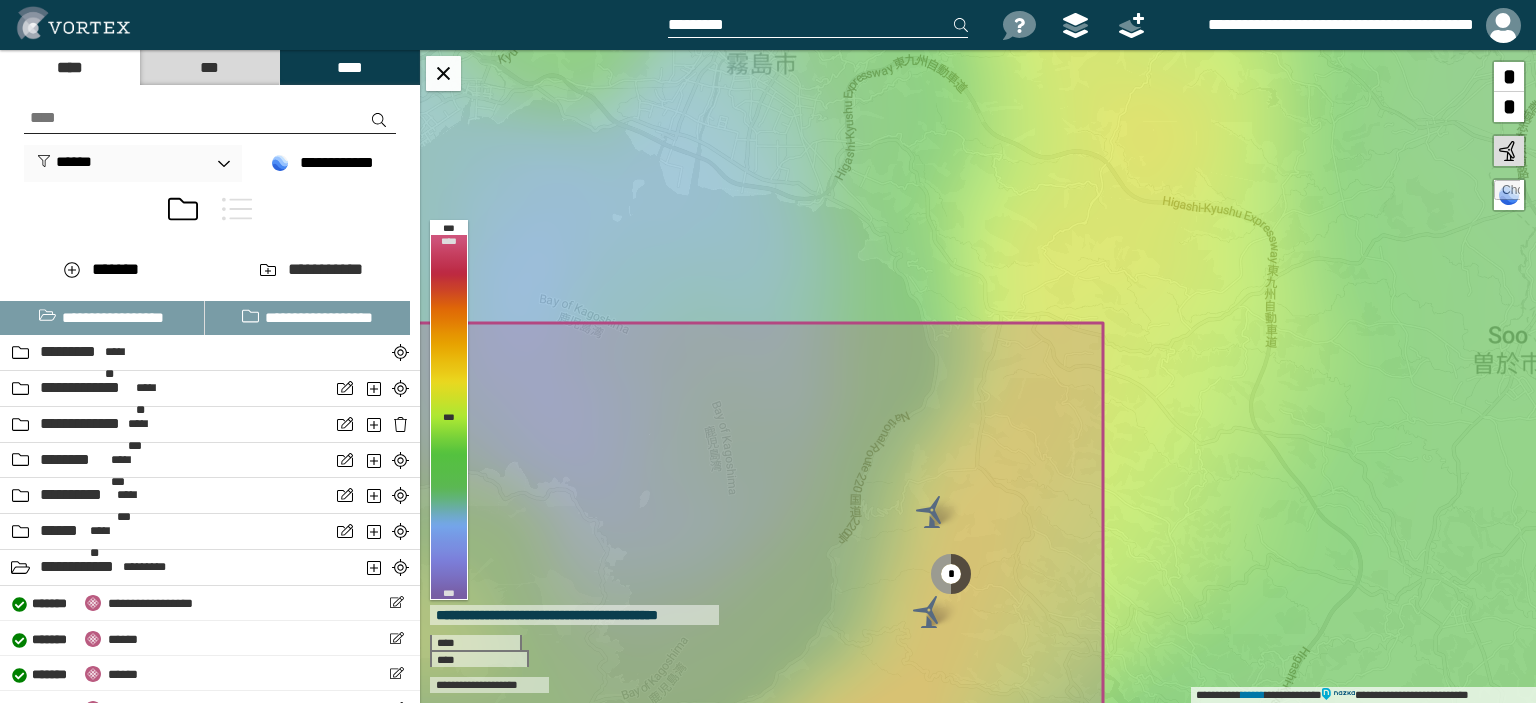 click at bounding box center [831, 25] 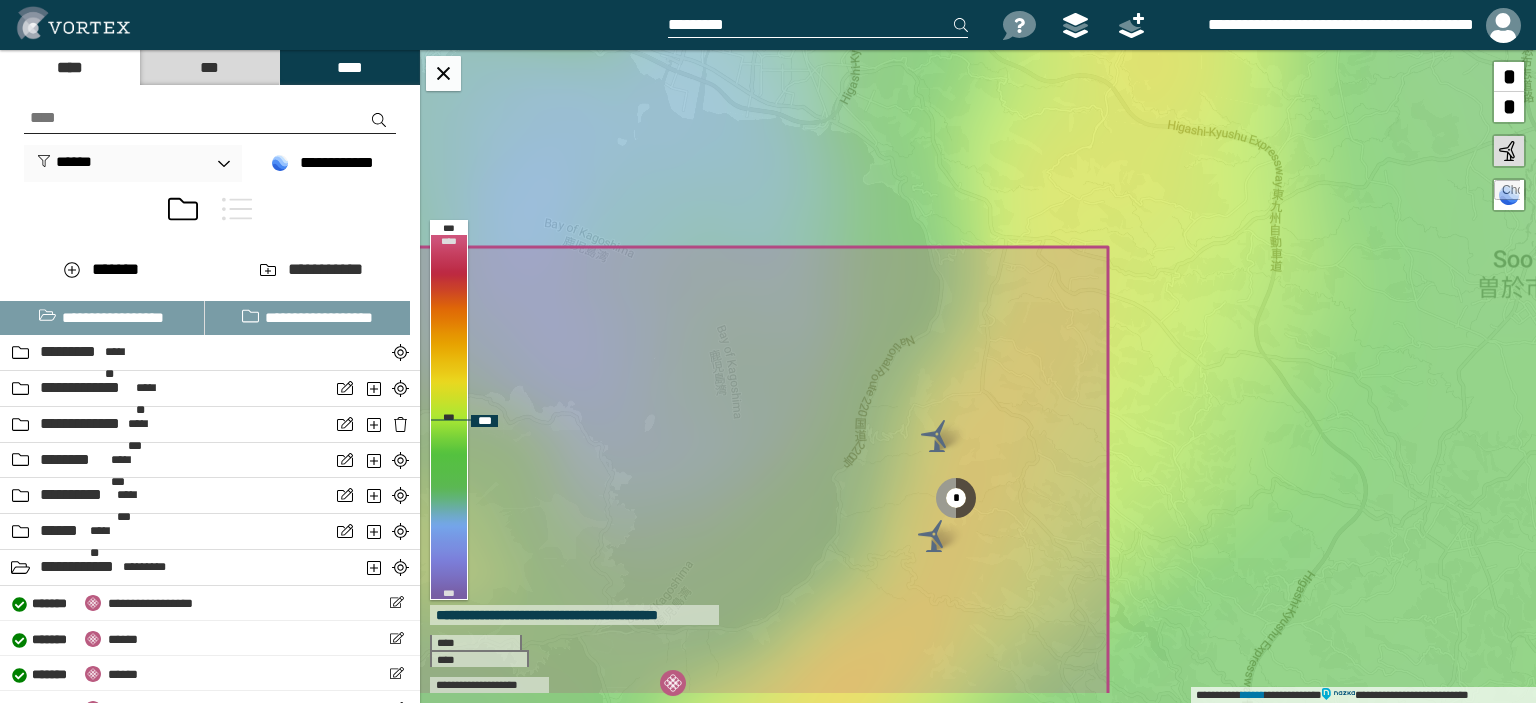 drag, startPoint x: 928, startPoint y: 463, endPoint x: 933, endPoint y: 387, distance: 76.1643 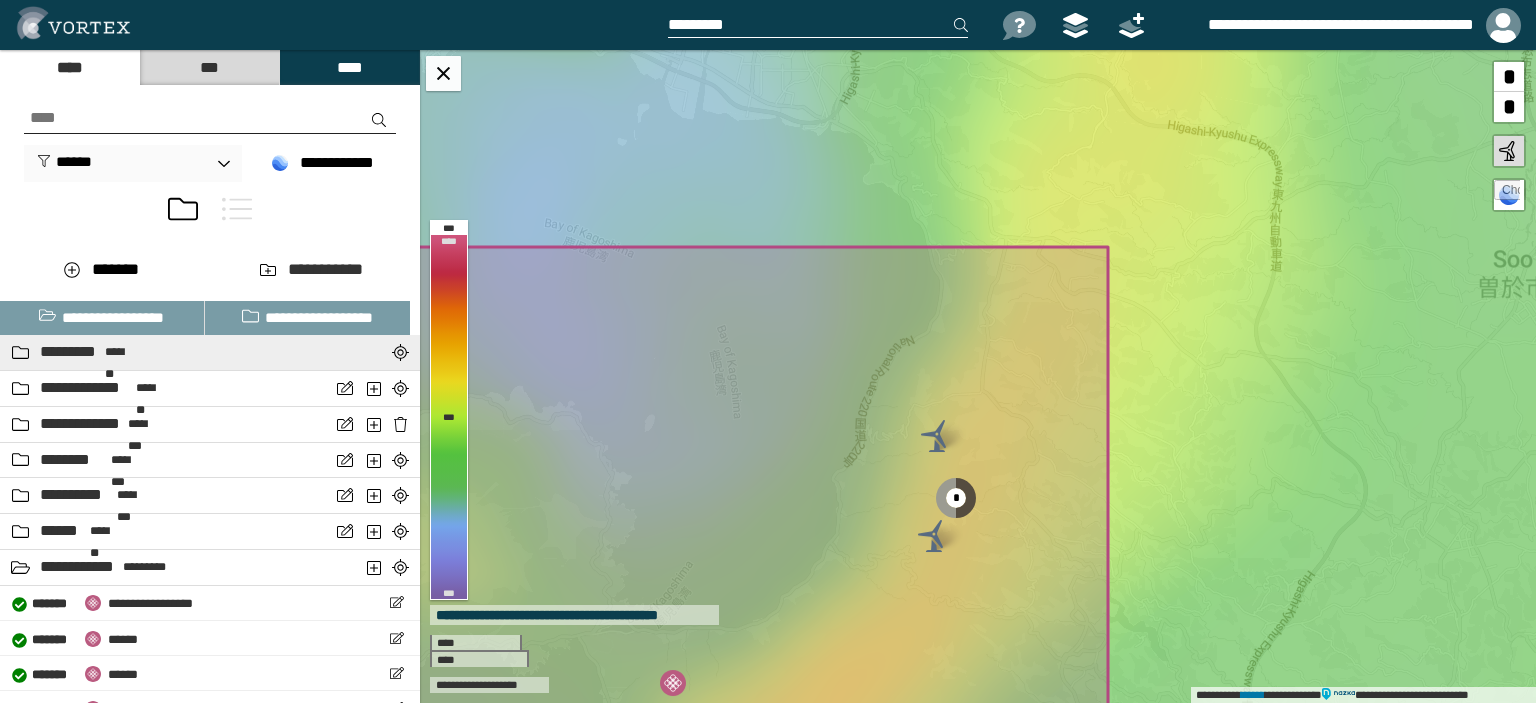 click on "********* *******" at bounding box center [165, 352] 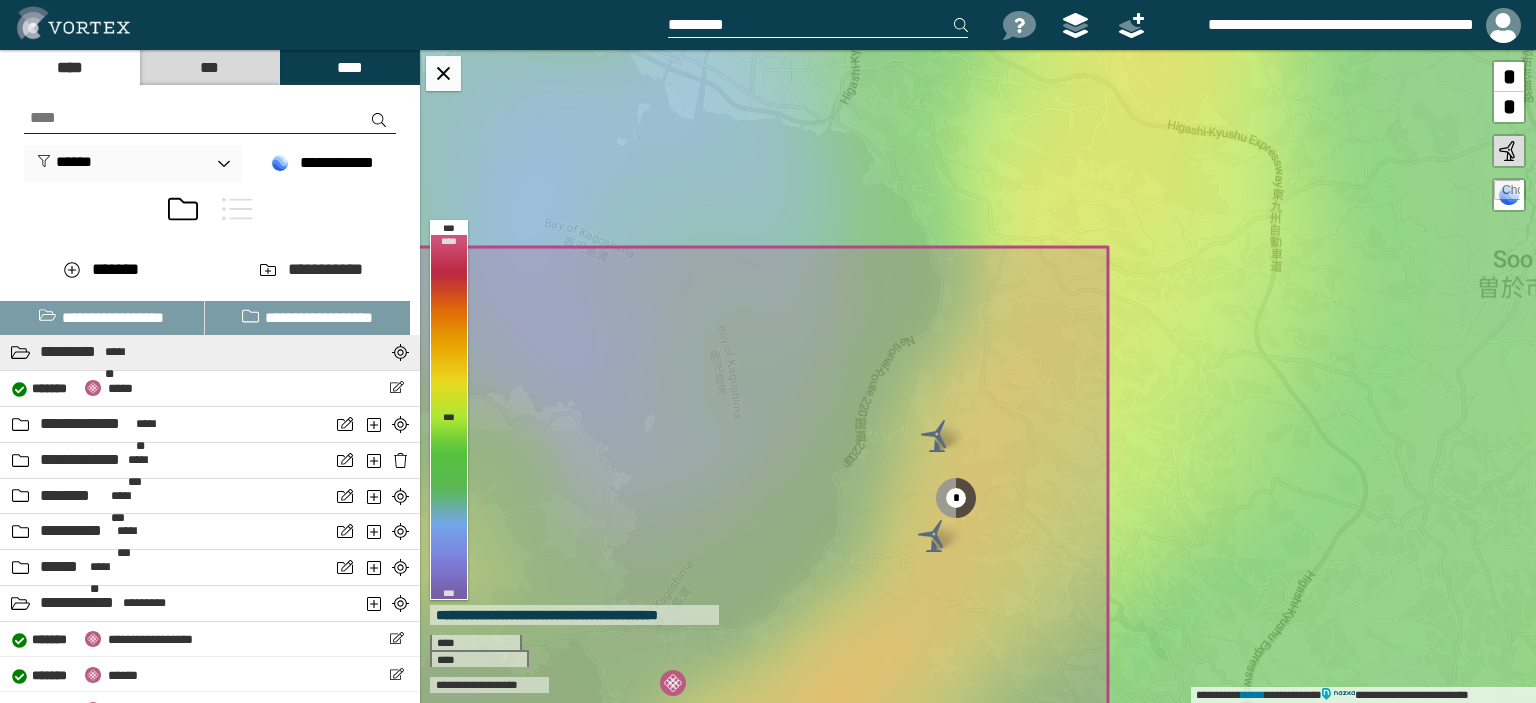 click on "********* *******" at bounding box center (165, 352) 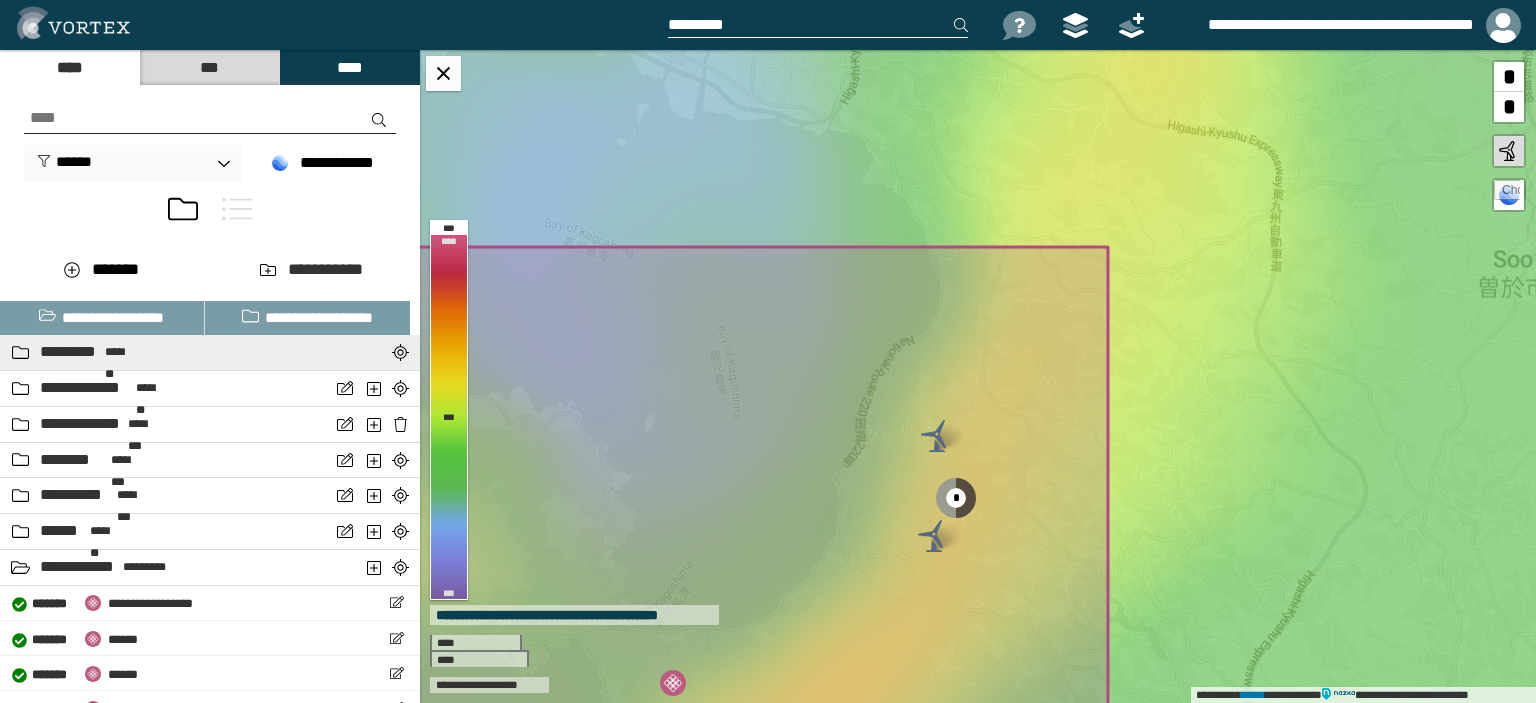 scroll, scrollTop: 103, scrollLeft: 0, axis: vertical 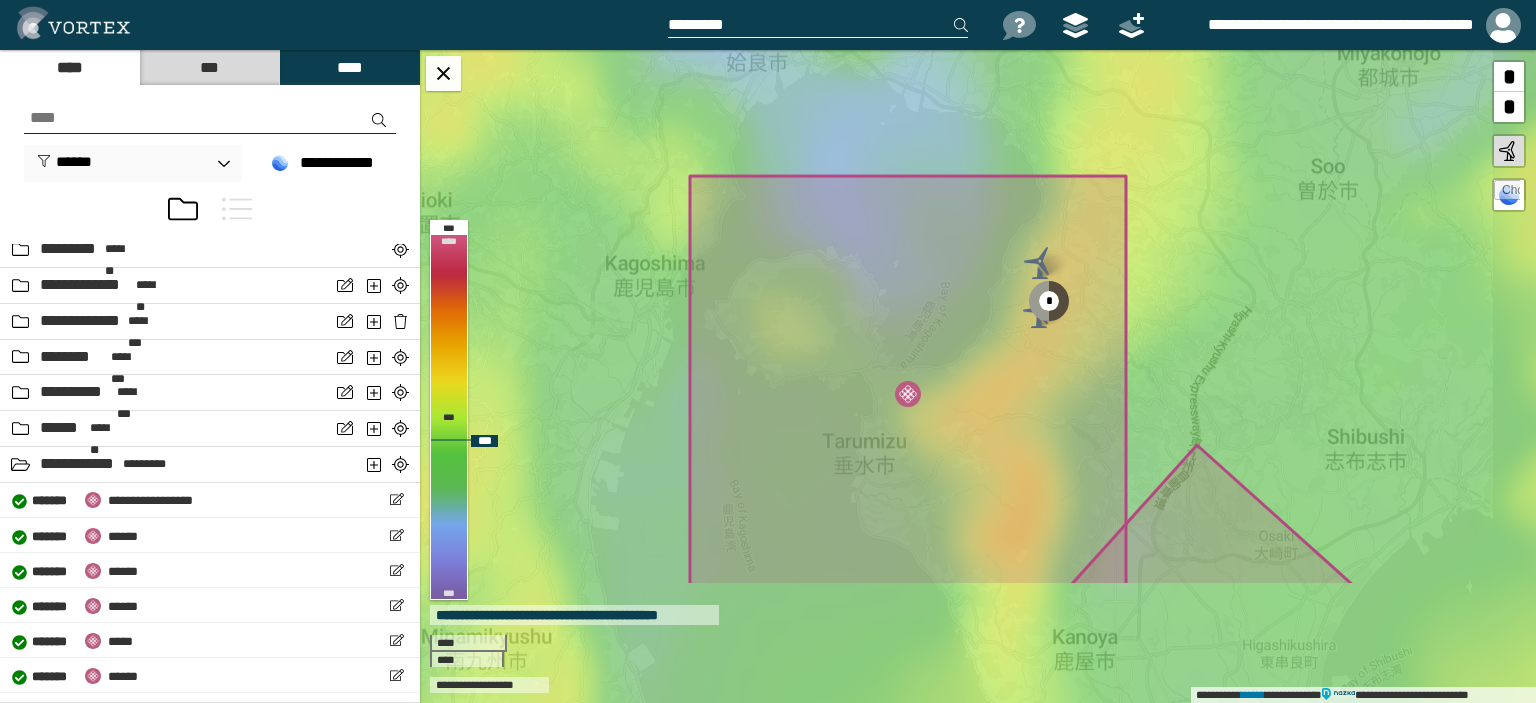drag, startPoint x: 974, startPoint y: 510, endPoint x: 998, endPoint y: 323, distance: 188.53381 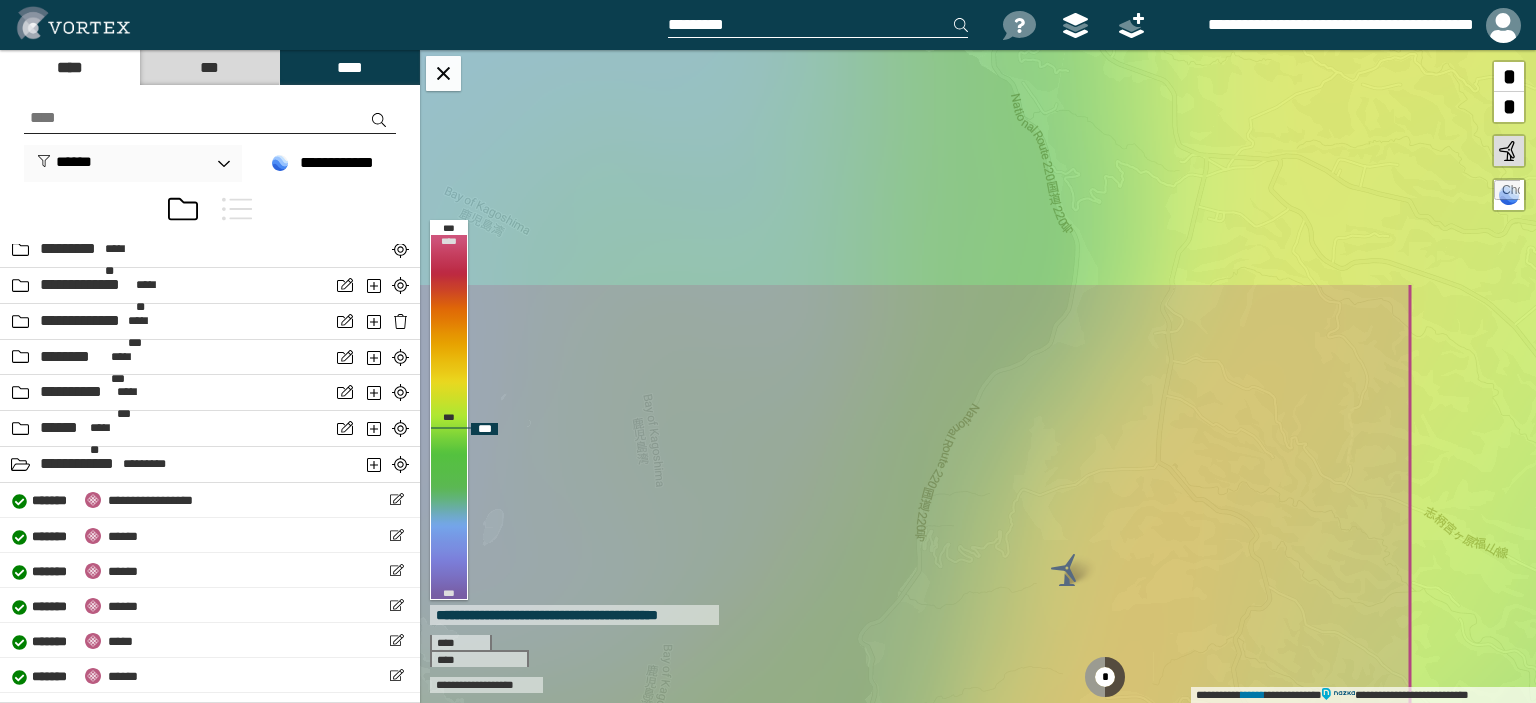 drag, startPoint x: 1034, startPoint y: 252, endPoint x: 996, endPoint y: 552, distance: 302.3971 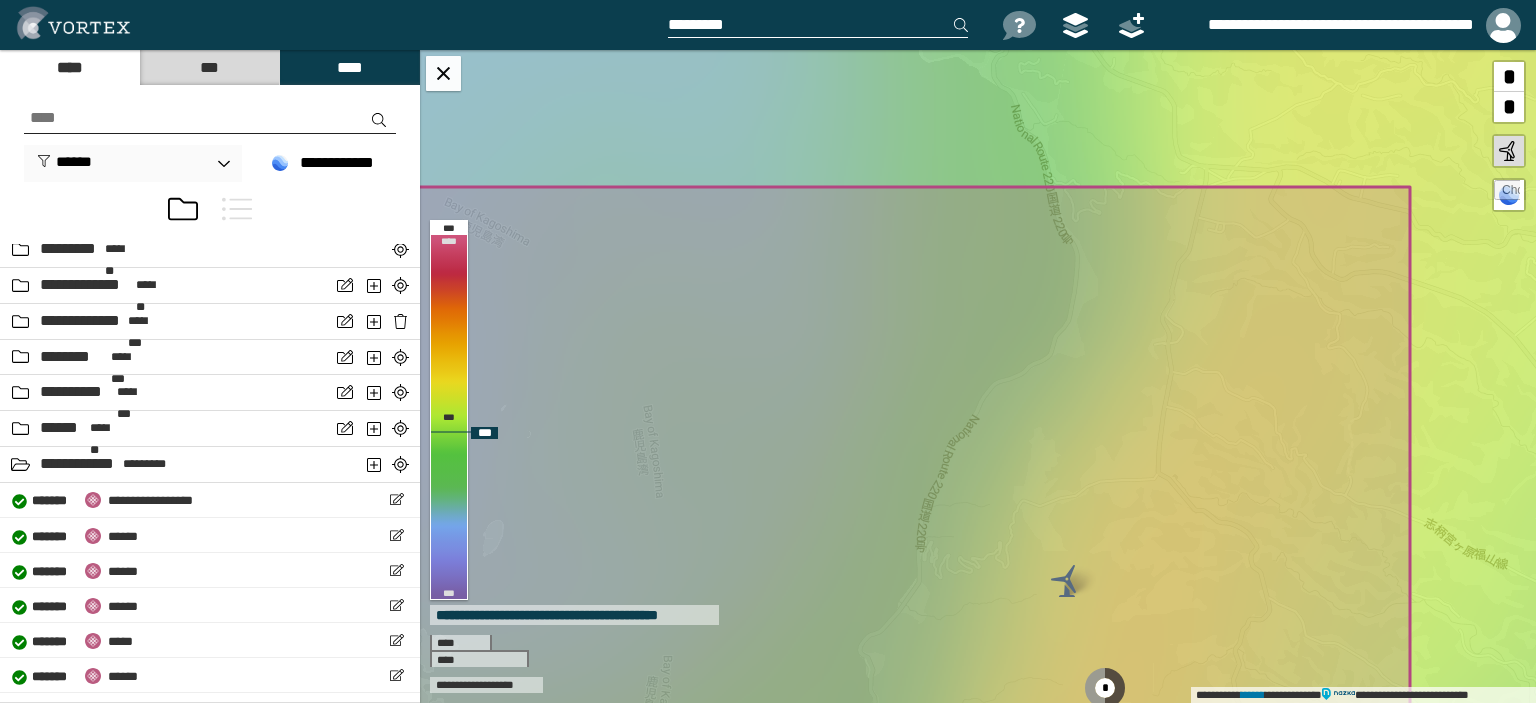 drag, startPoint x: 1096, startPoint y: 339, endPoint x: 1096, endPoint y: 350, distance: 11 